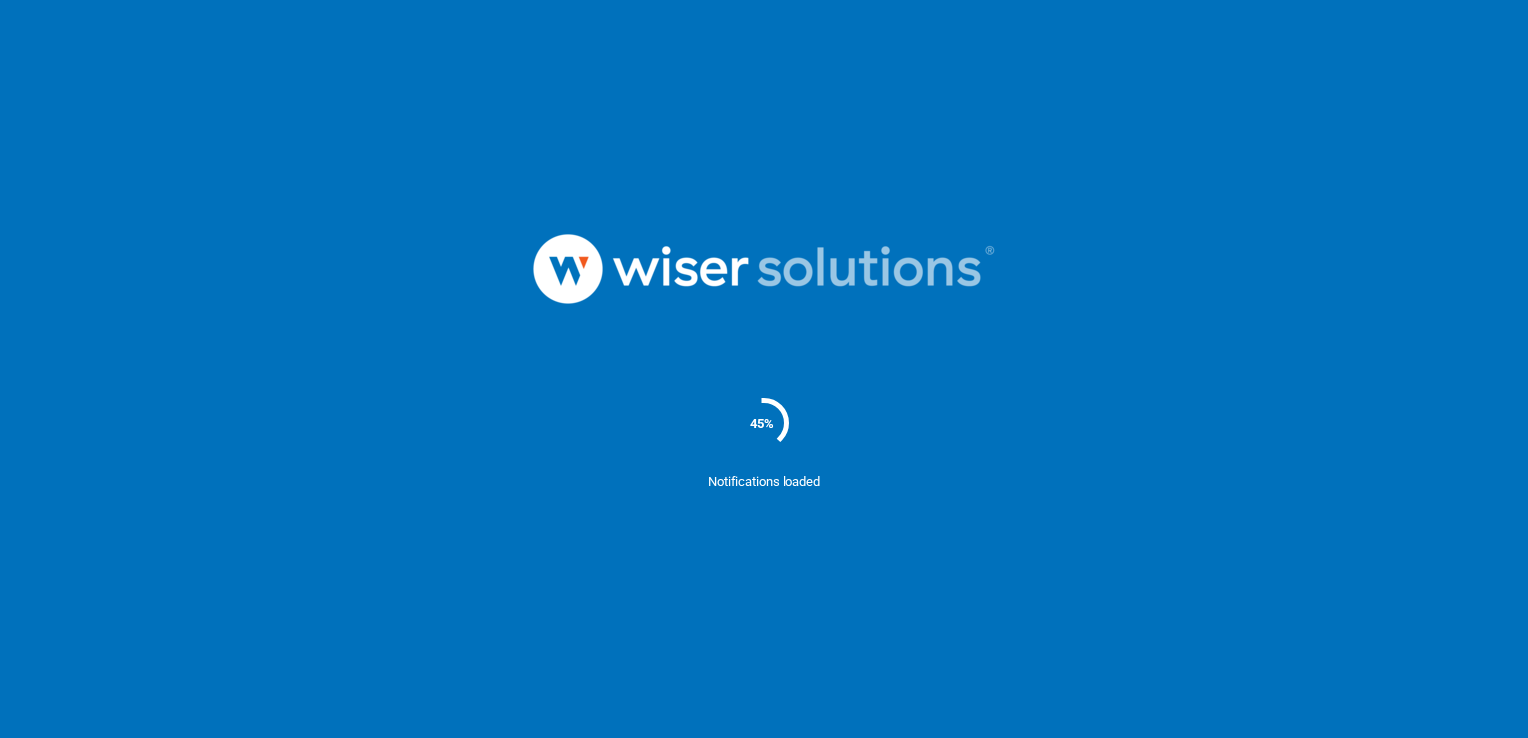 scroll, scrollTop: 0, scrollLeft: 0, axis: both 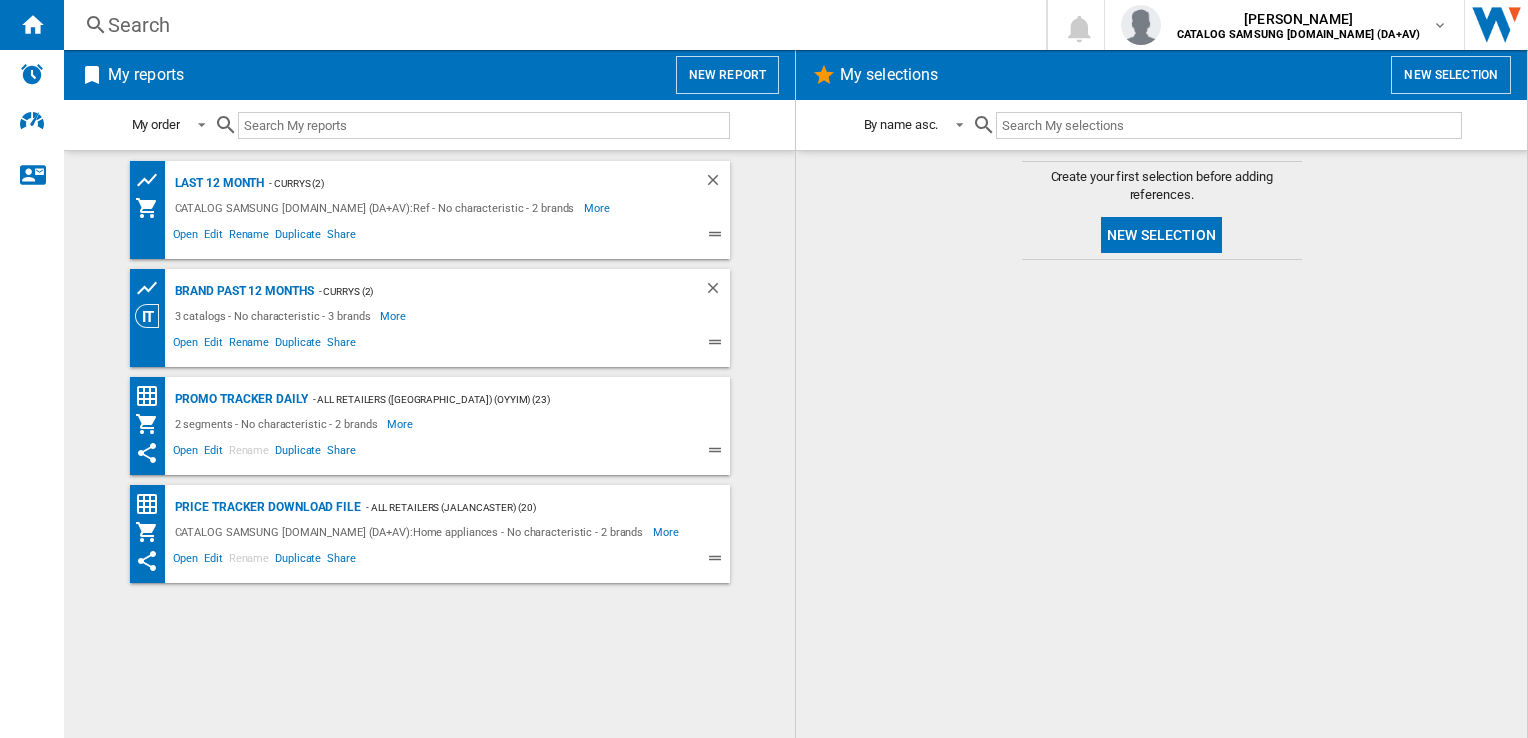 click on "New report" at bounding box center [727, 75] 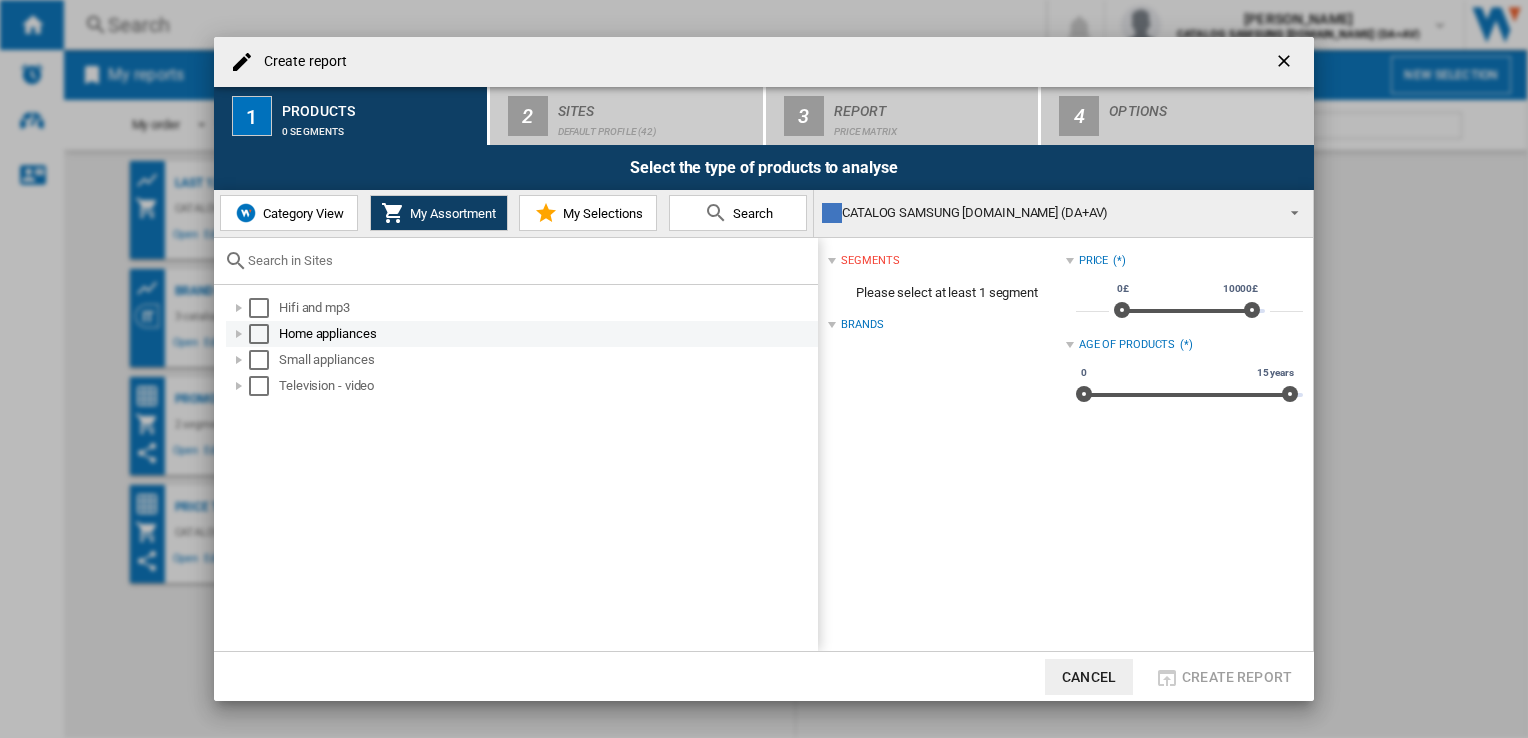 click at bounding box center (239, 334) 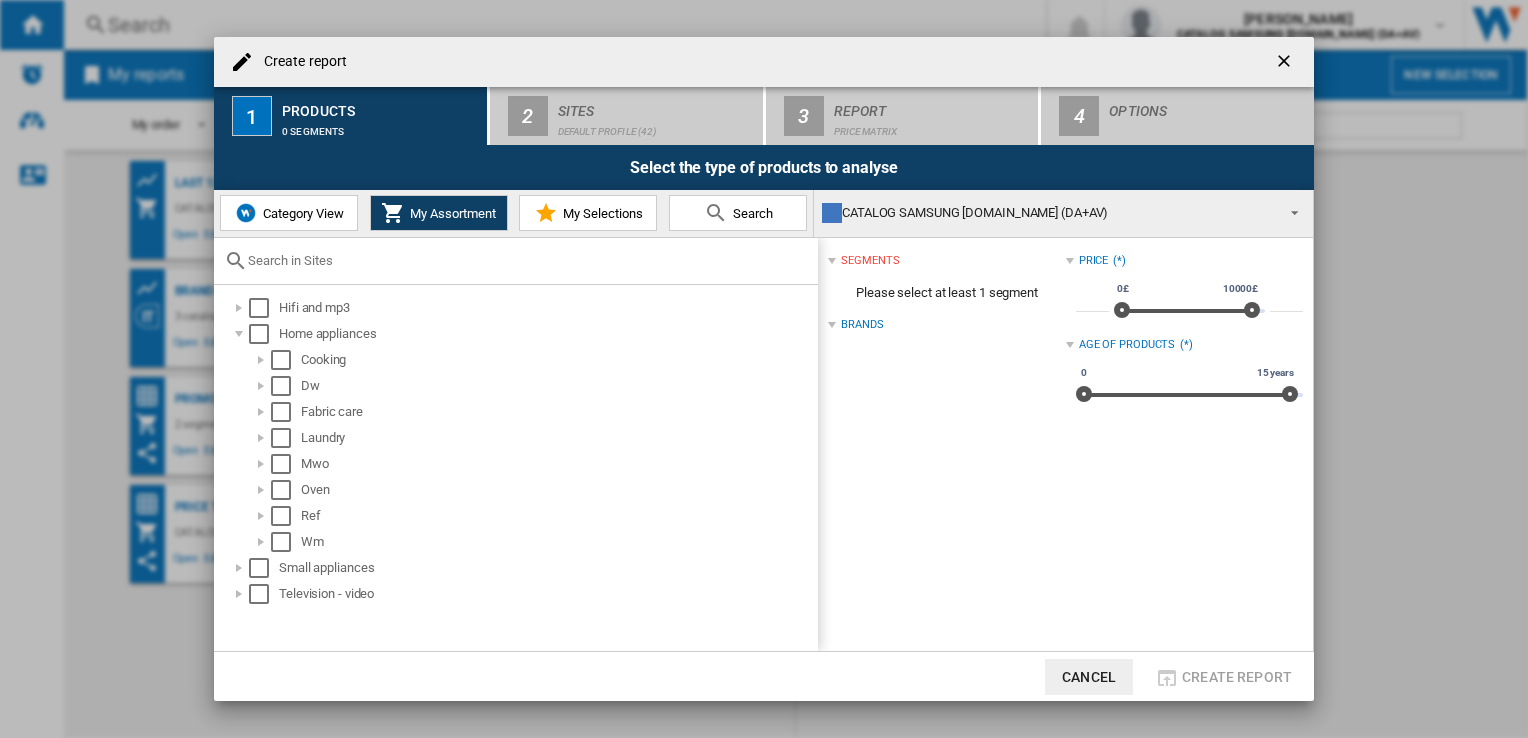 click on "Create report
1
Products
0 segments
2
Sites
Default profile (42)
3
Report
Price Matrix
4
Options
Select the type of products to analyse
Category View
My Assortment
My Selections
Search
CATALOG SAMSUNG [DOMAIN_NAME] (DA+AV)
CATALOG SAMSUNG [DOMAIN_NAME] (DA+AV)
[DOMAIN_NAME]
[DOMAIN_NAME]
[GEOGRAPHIC_DATA]
APPLIANCE ELECTRONICS
APPLIANCES DIRECT
[GEOGRAPHIC_DATA]
BEYONDTELEVISION
CCL COMPUTERS
COSTCO [GEOGRAPHIC_DATA]
*" at bounding box center [764, 369] 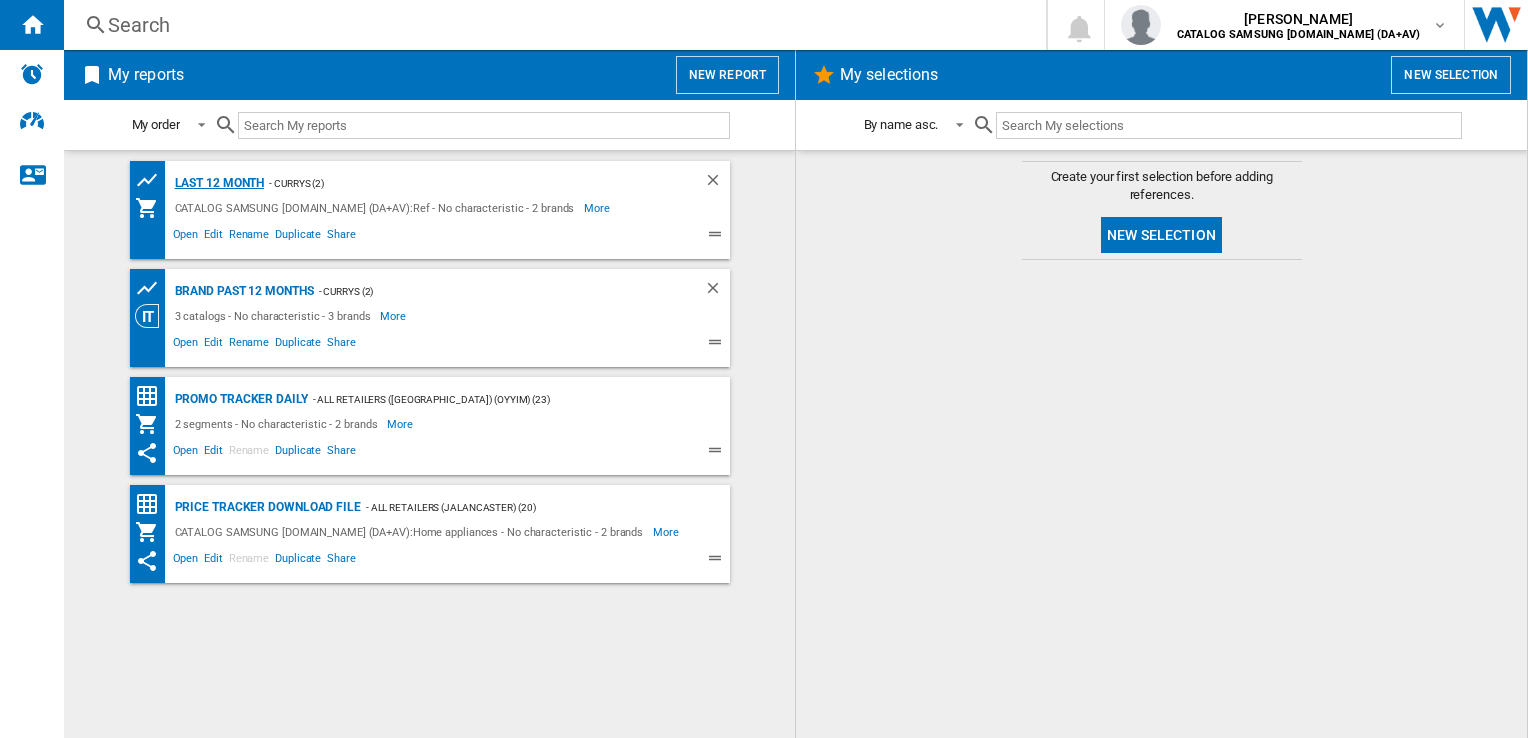 click on "Last 12 month" 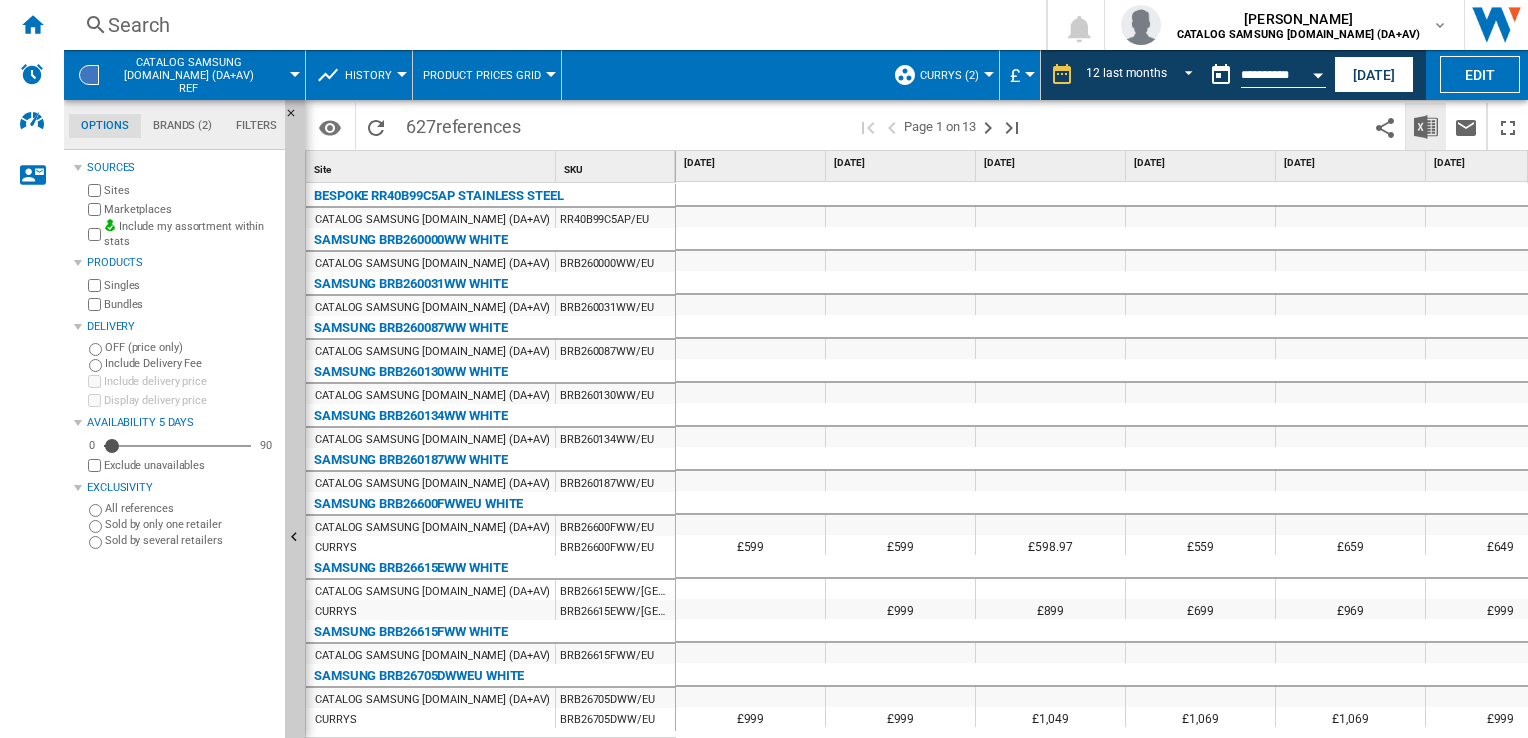 click at bounding box center (1426, 127) 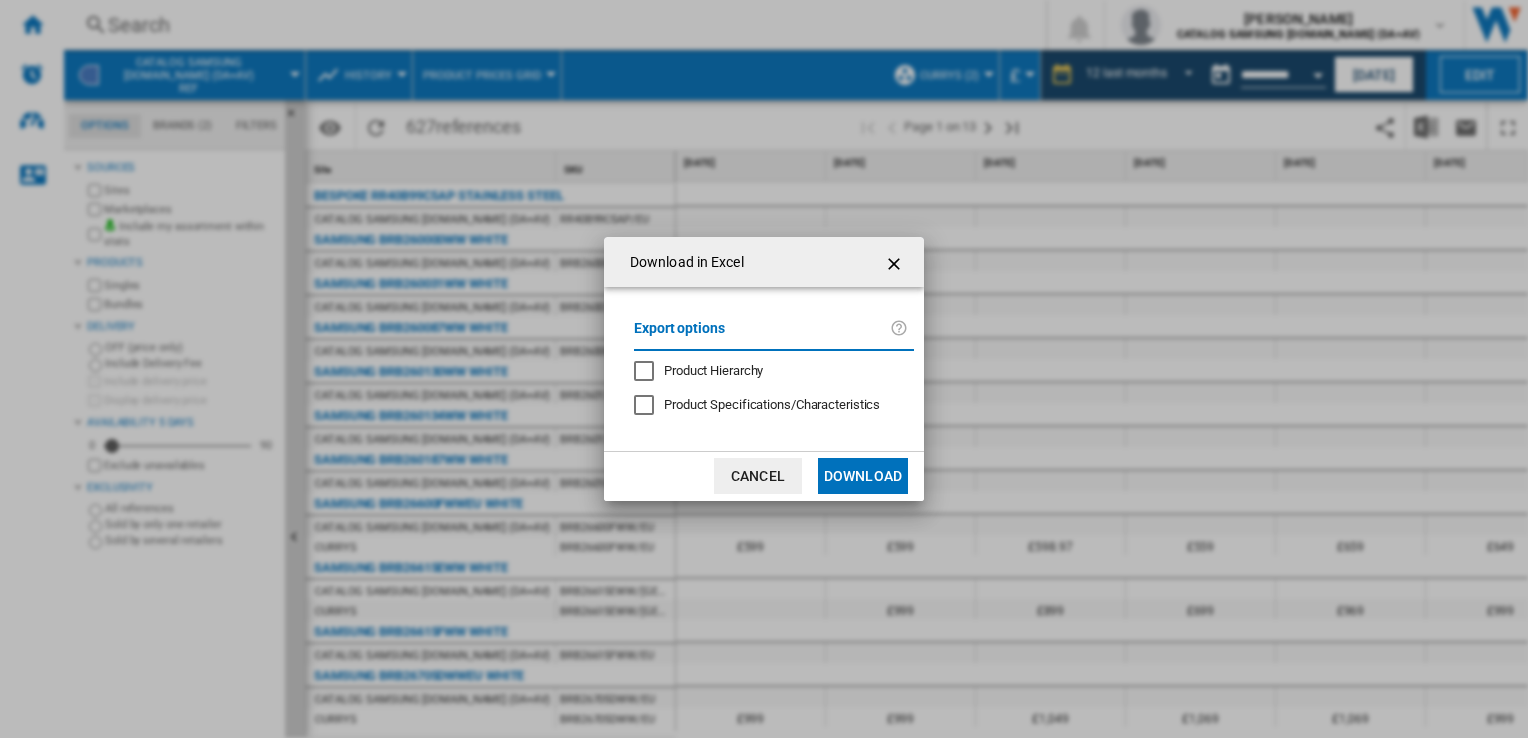 click on "Download" 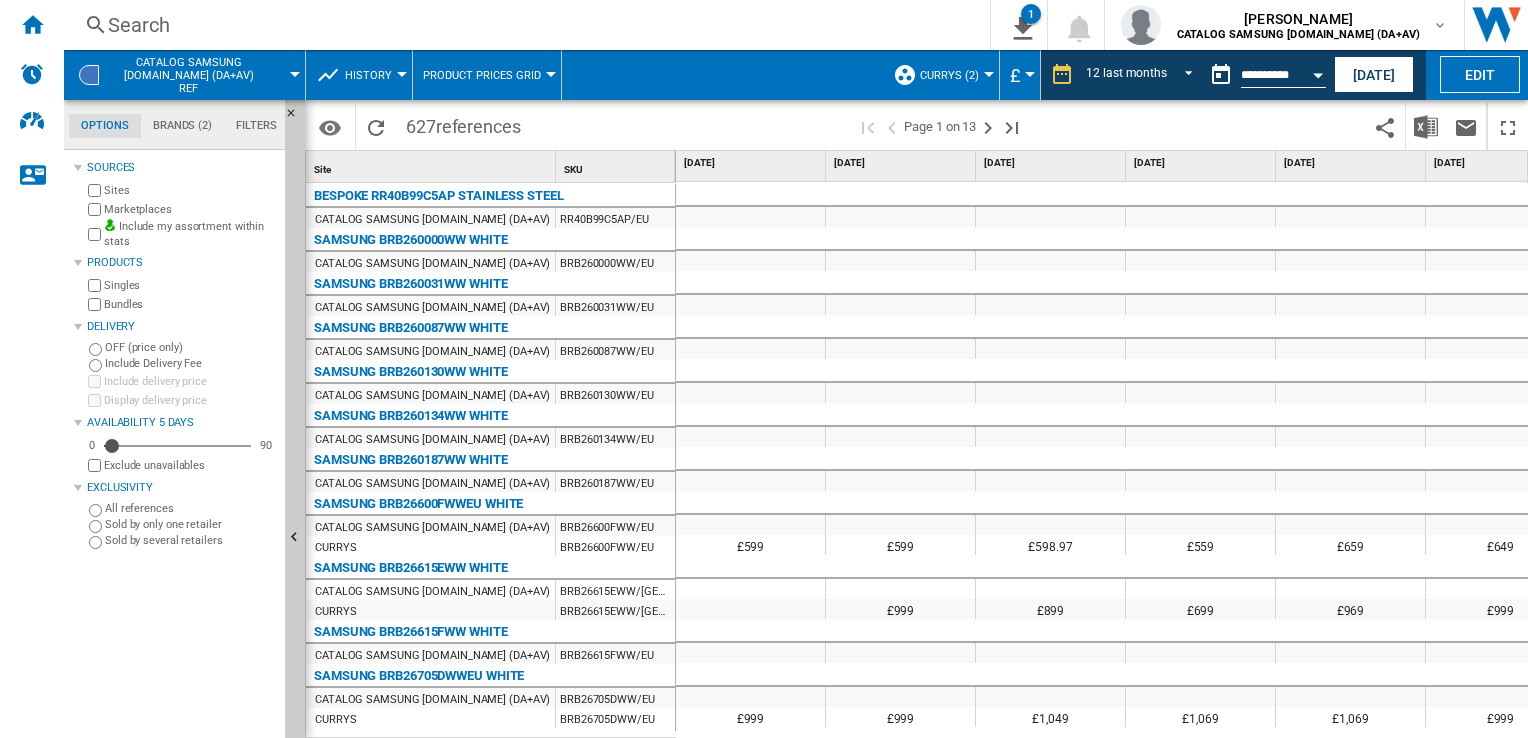 click at bounding box center [900, 525] 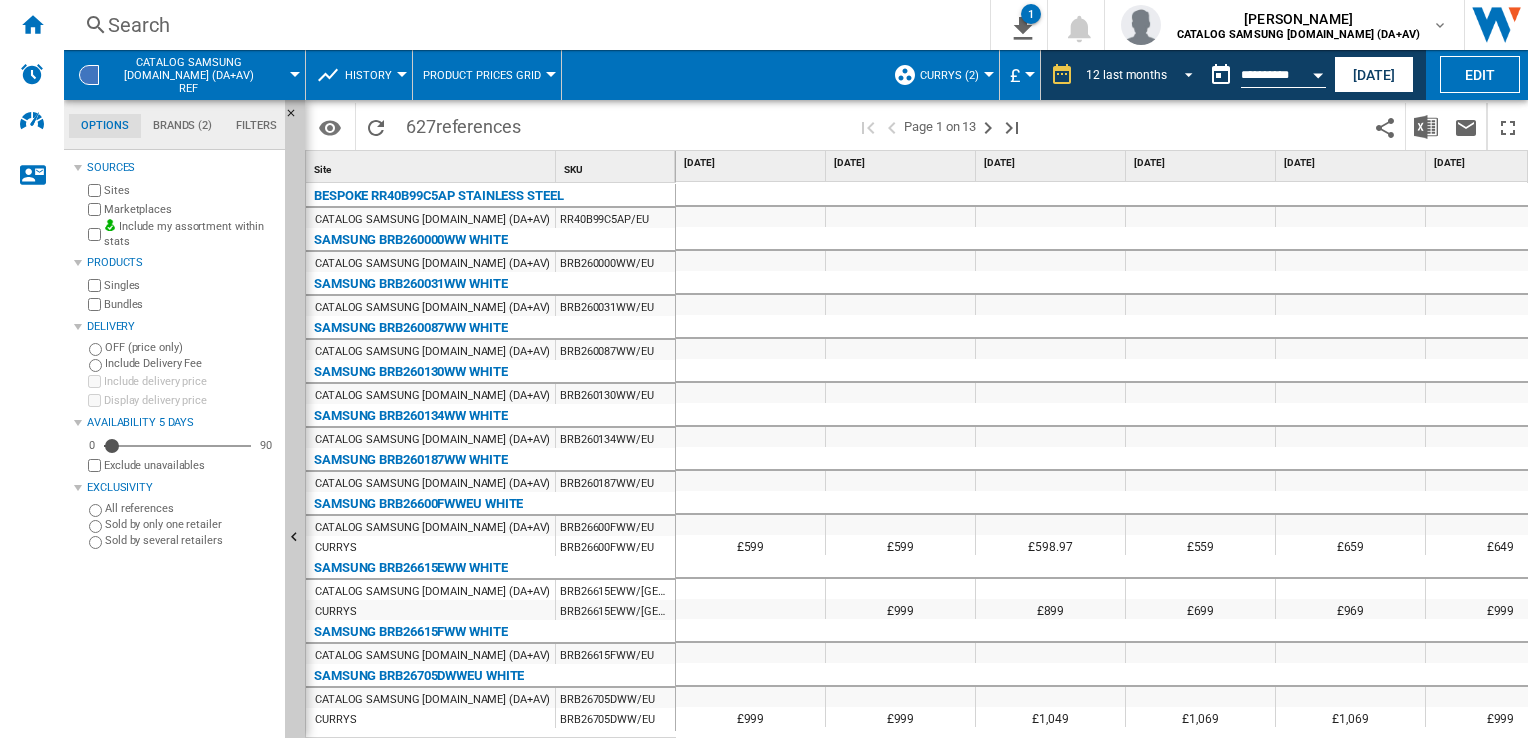 click at bounding box center (1183, 73) 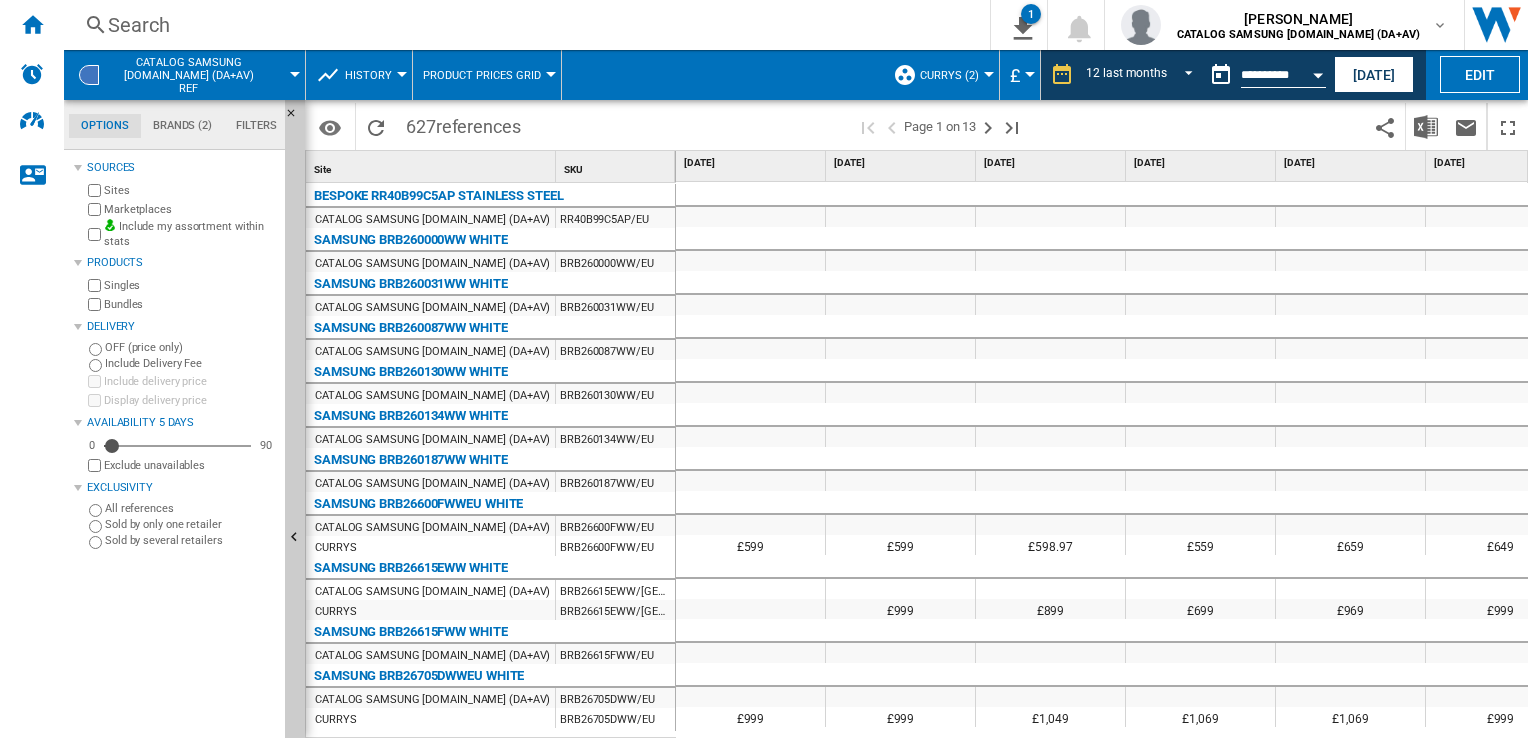 scroll, scrollTop: 125, scrollLeft: 0, axis: vertical 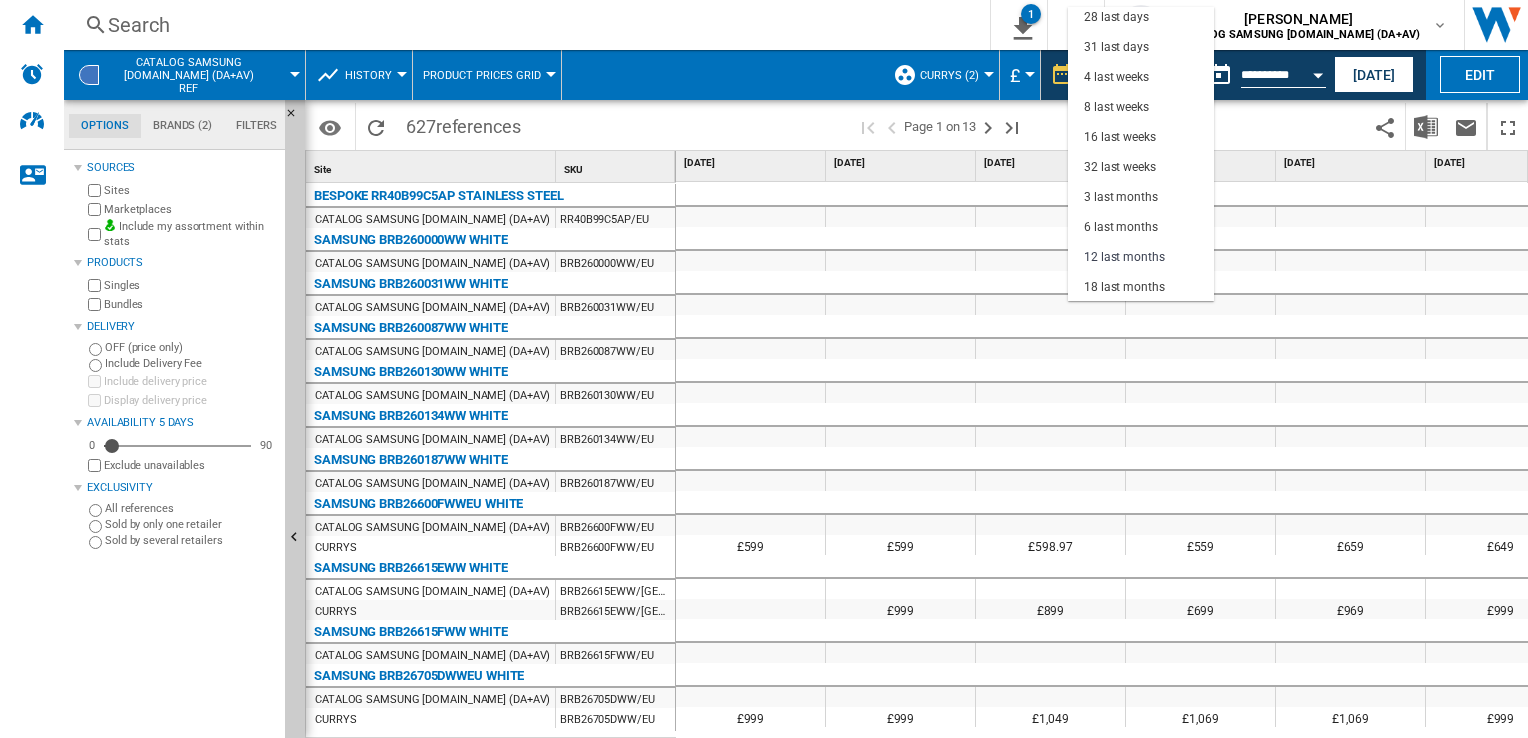 click at bounding box center [764, 369] 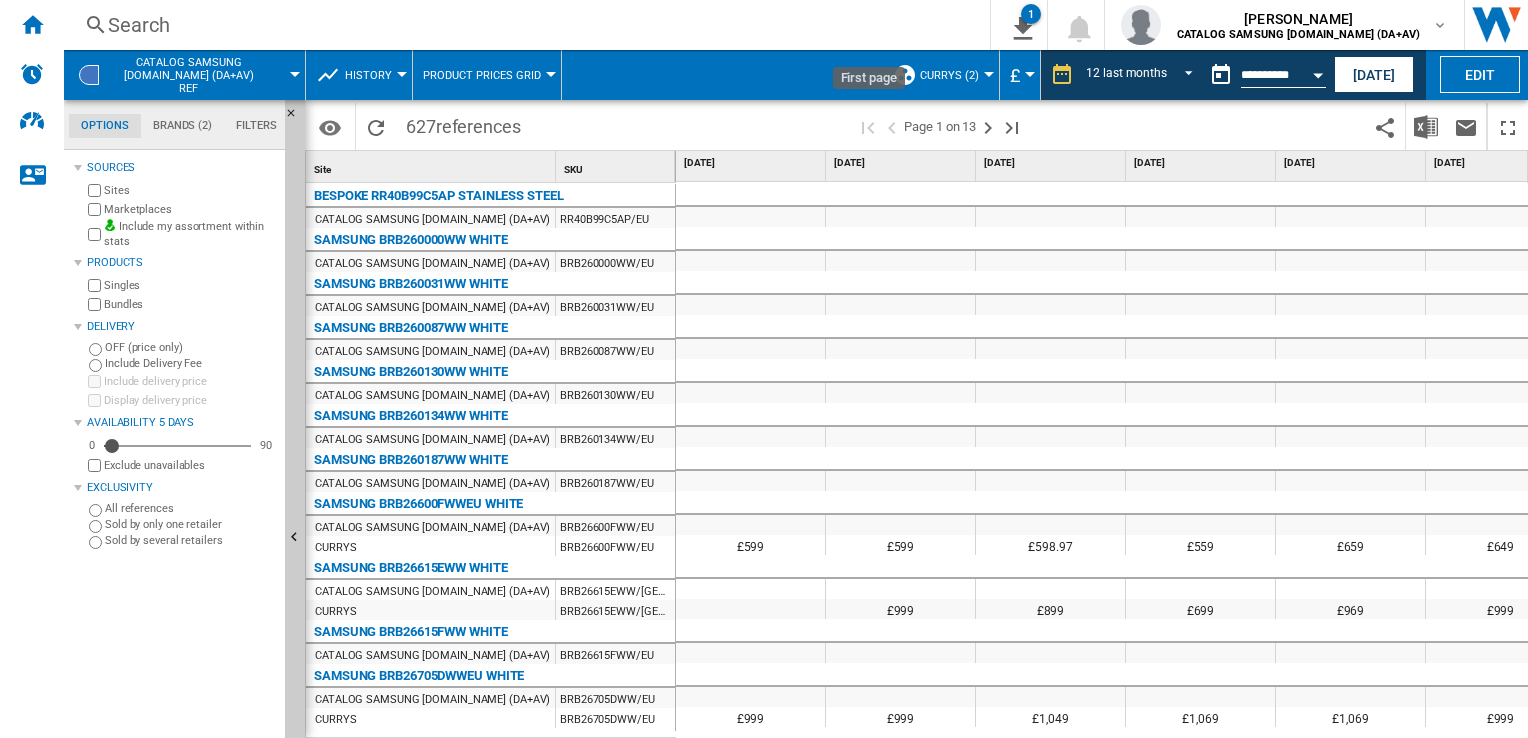 click on "[DATE]" at bounding box center [902, 163] 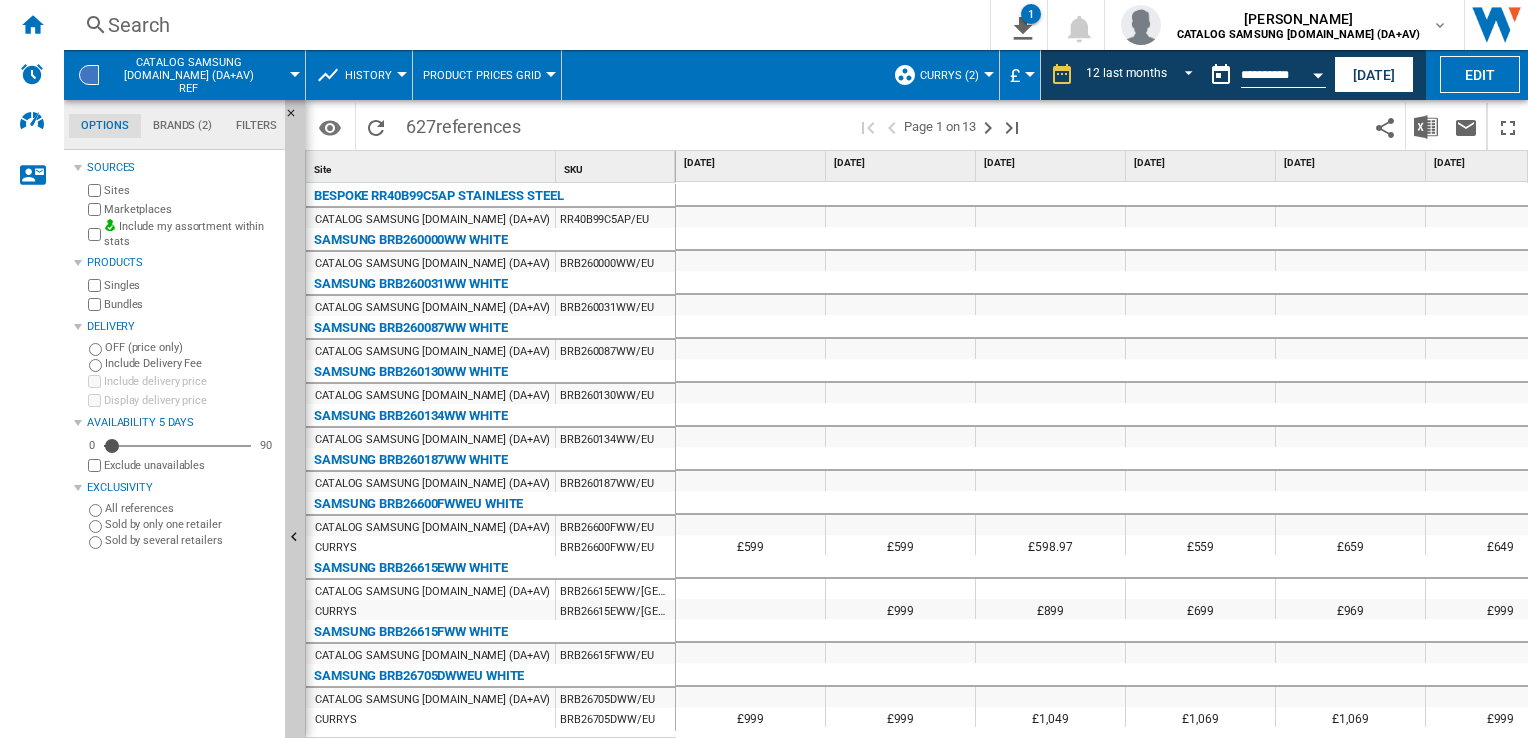 click on "[DATE]" at bounding box center (902, 163) 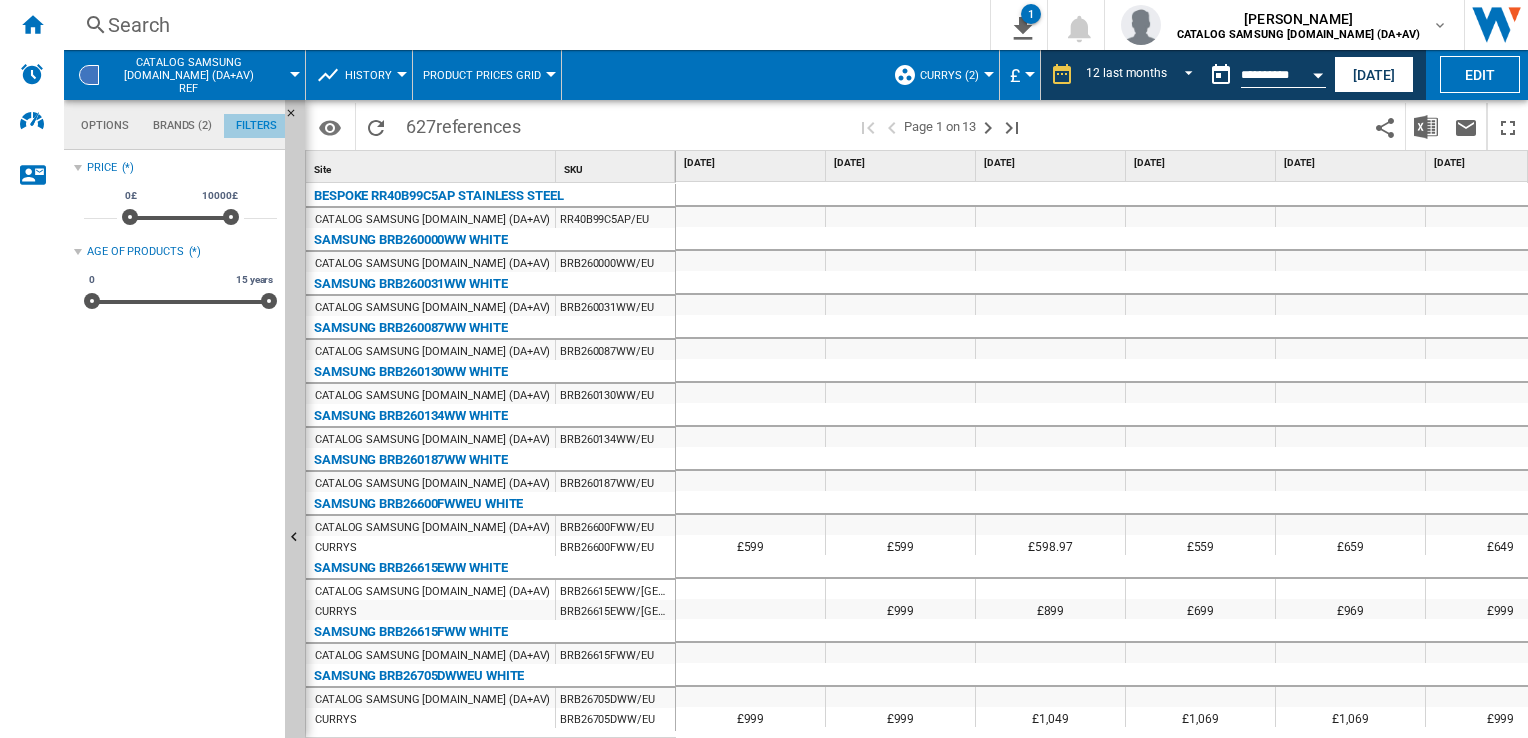 scroll, scrollTop: 130, scrollLeft: 0, axis: vertical 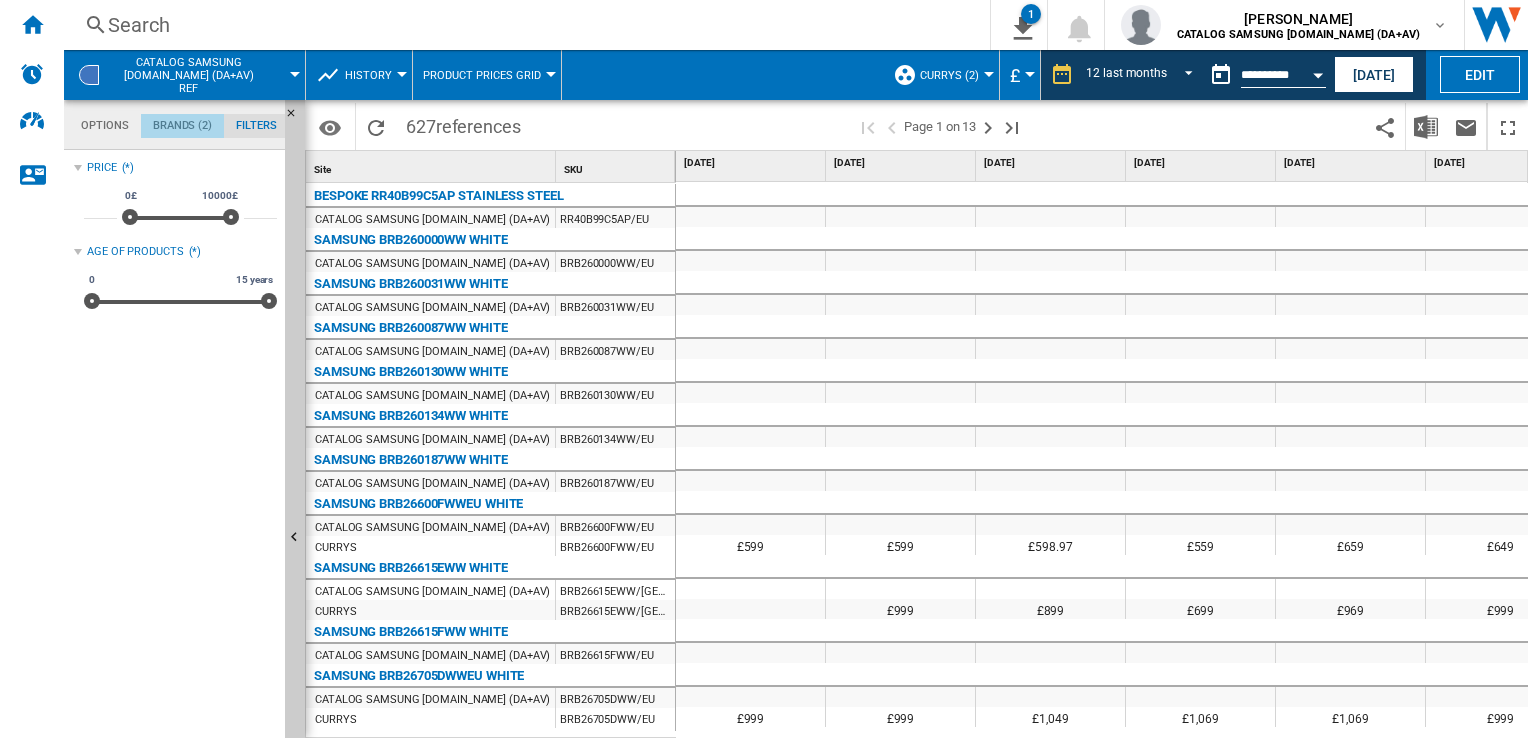 click on "Brands (2)" 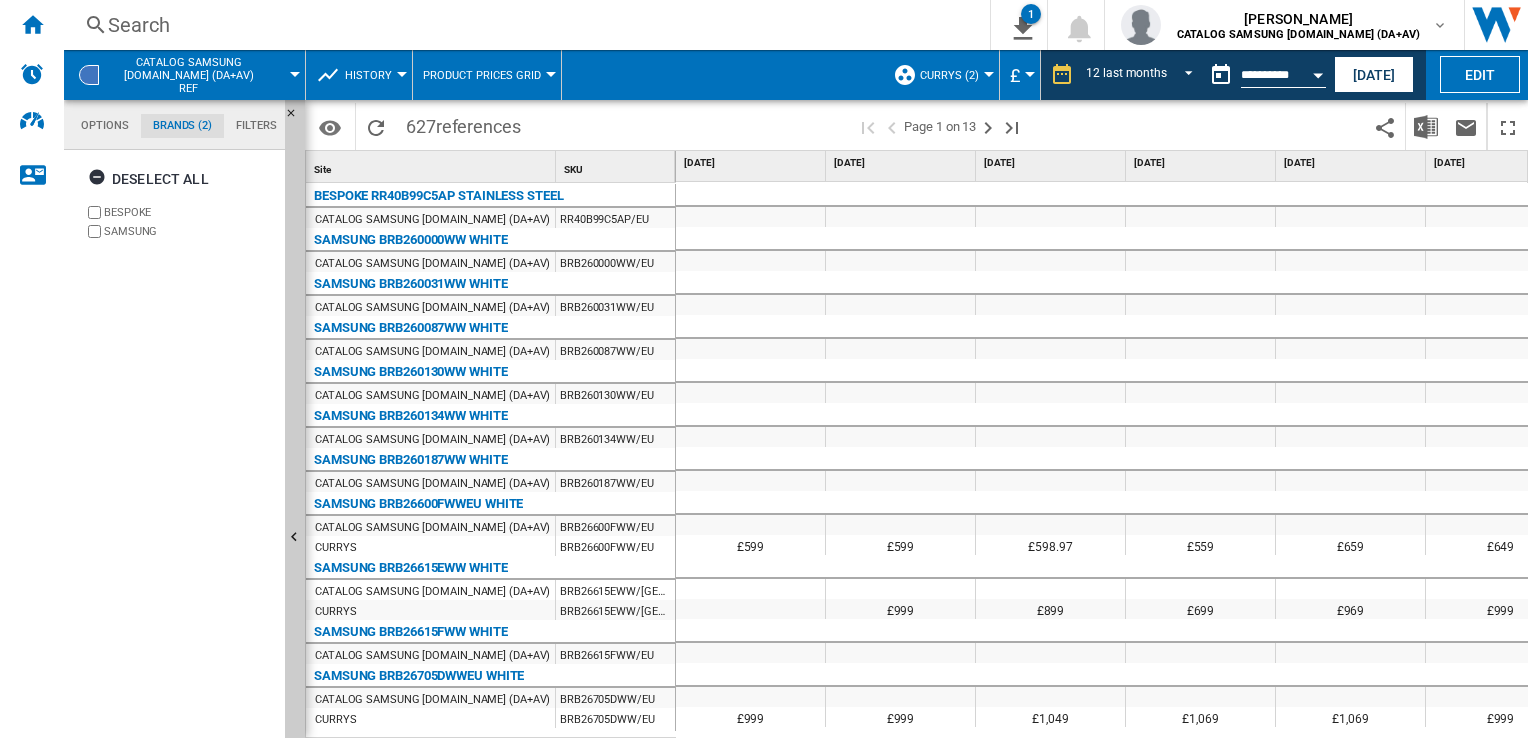 click on "Options" 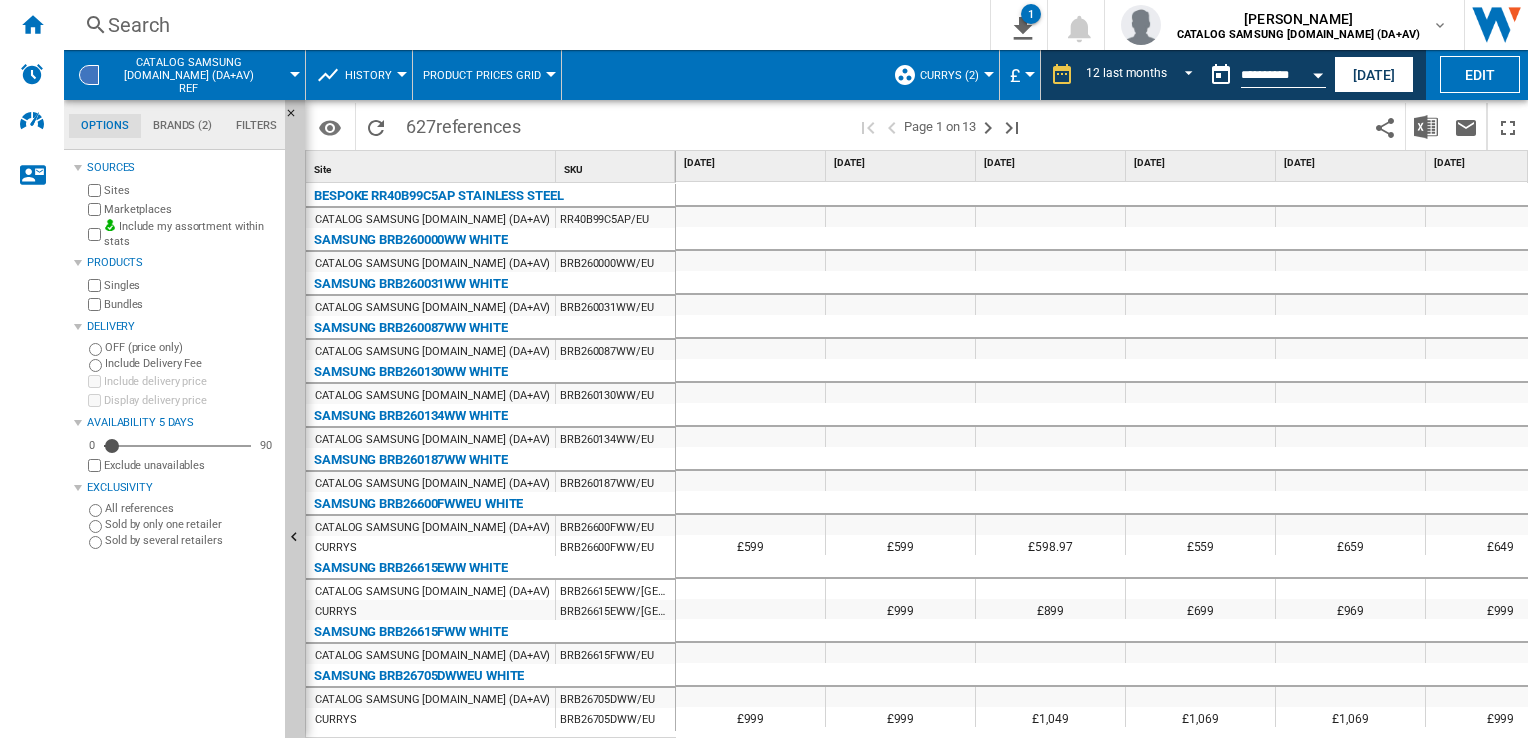 scroll, scrollTop: 23, scrollLeft: 0, axis: vertical 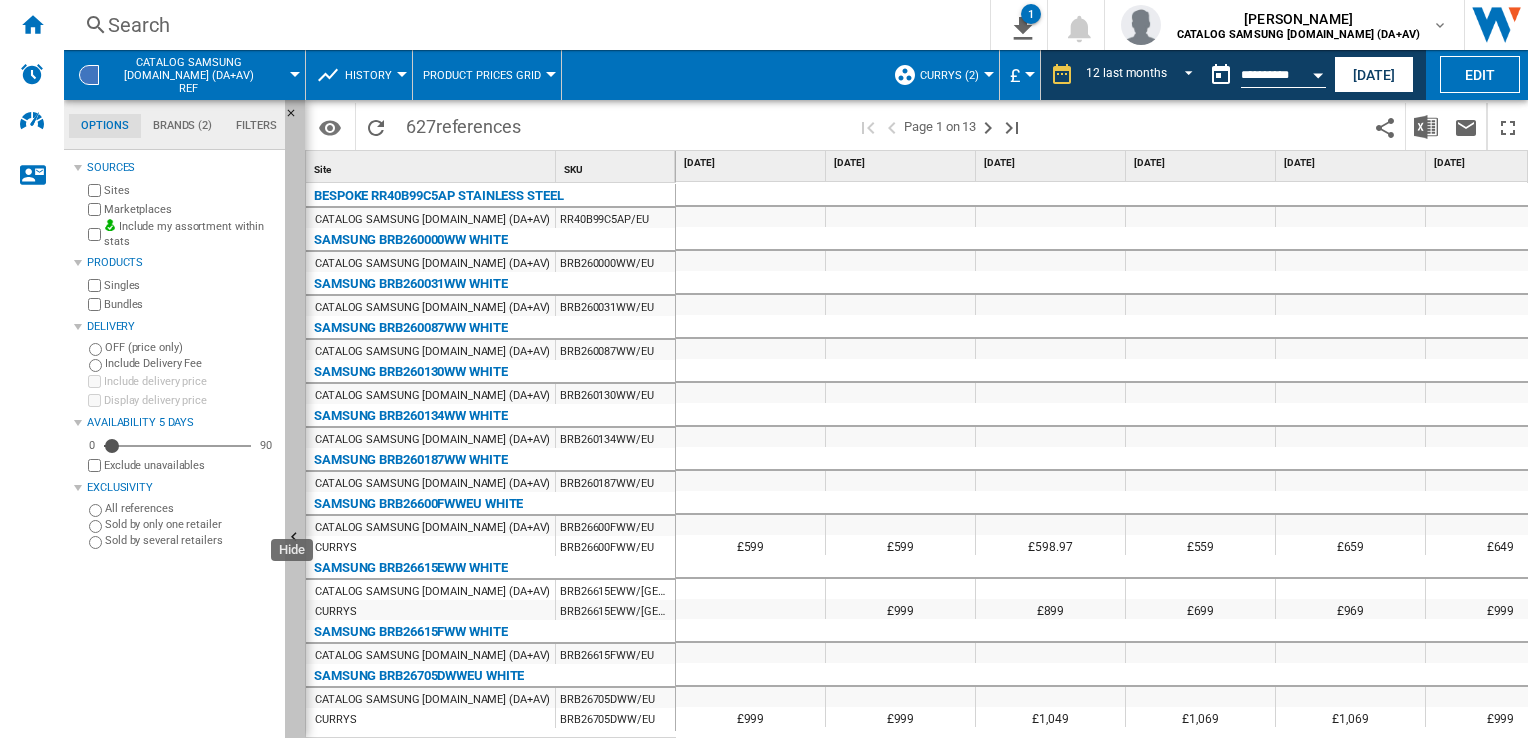 click at bounding box center [297, 540] 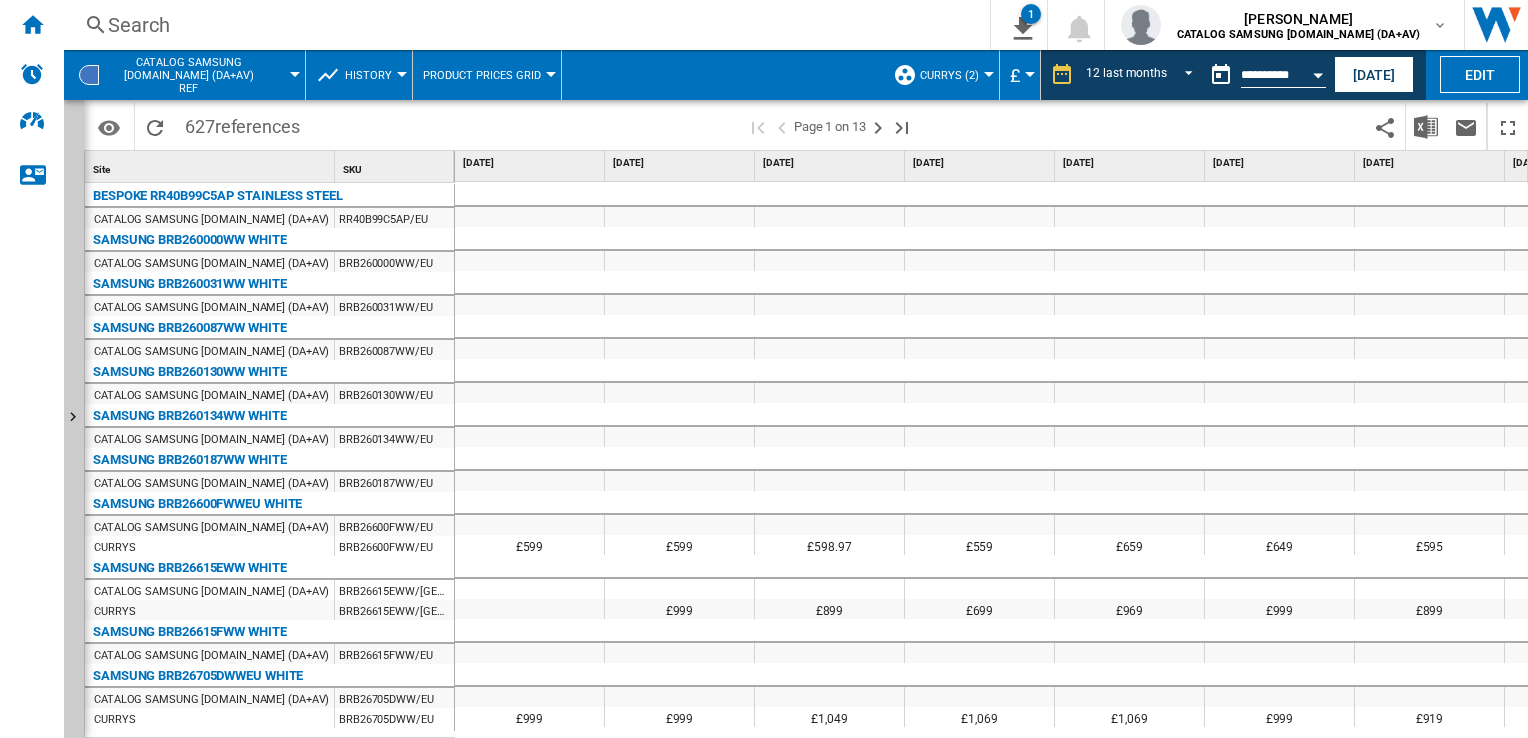 click on "[DATE]" at bounding box center (1431, 163) 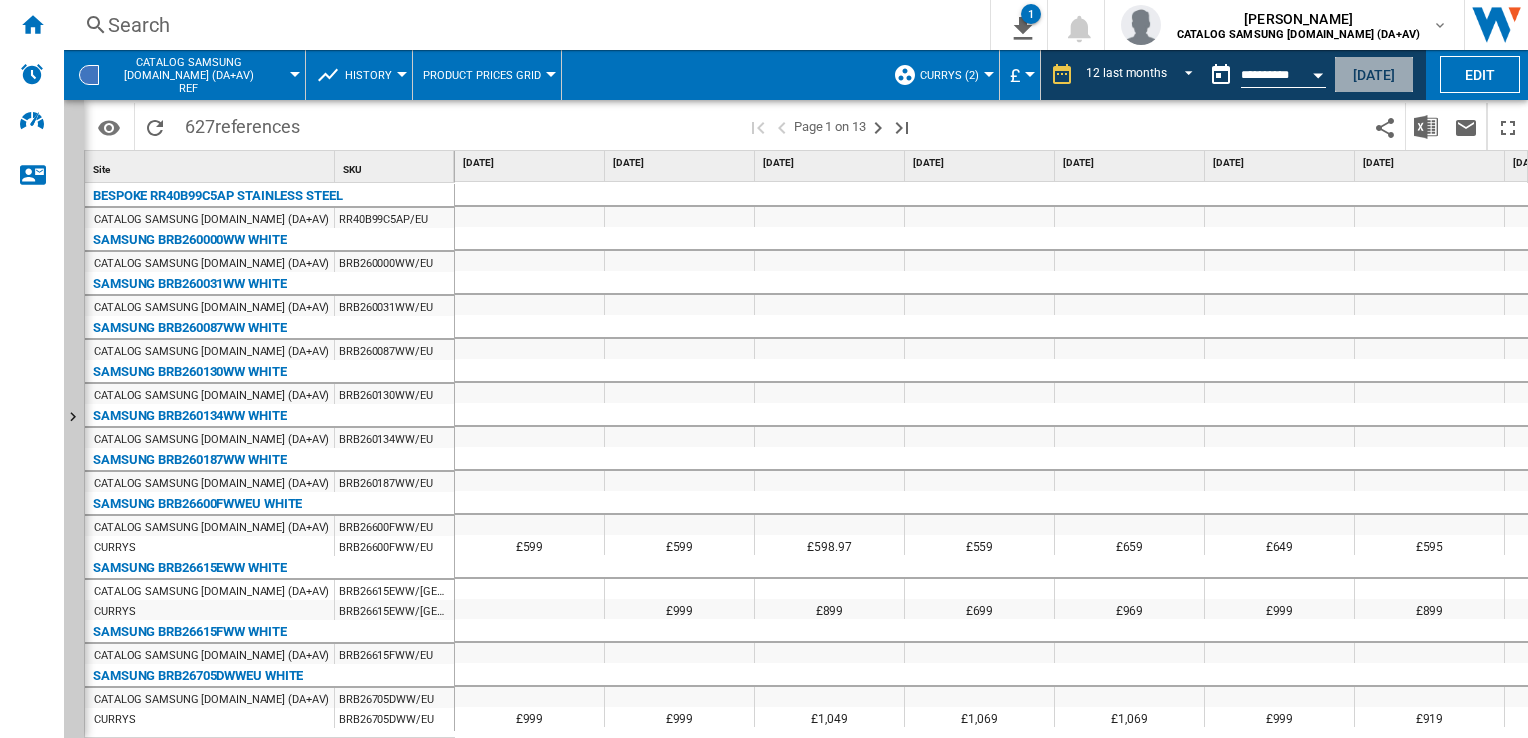 click on "[DATE]" at bounding box center [1374, 74] 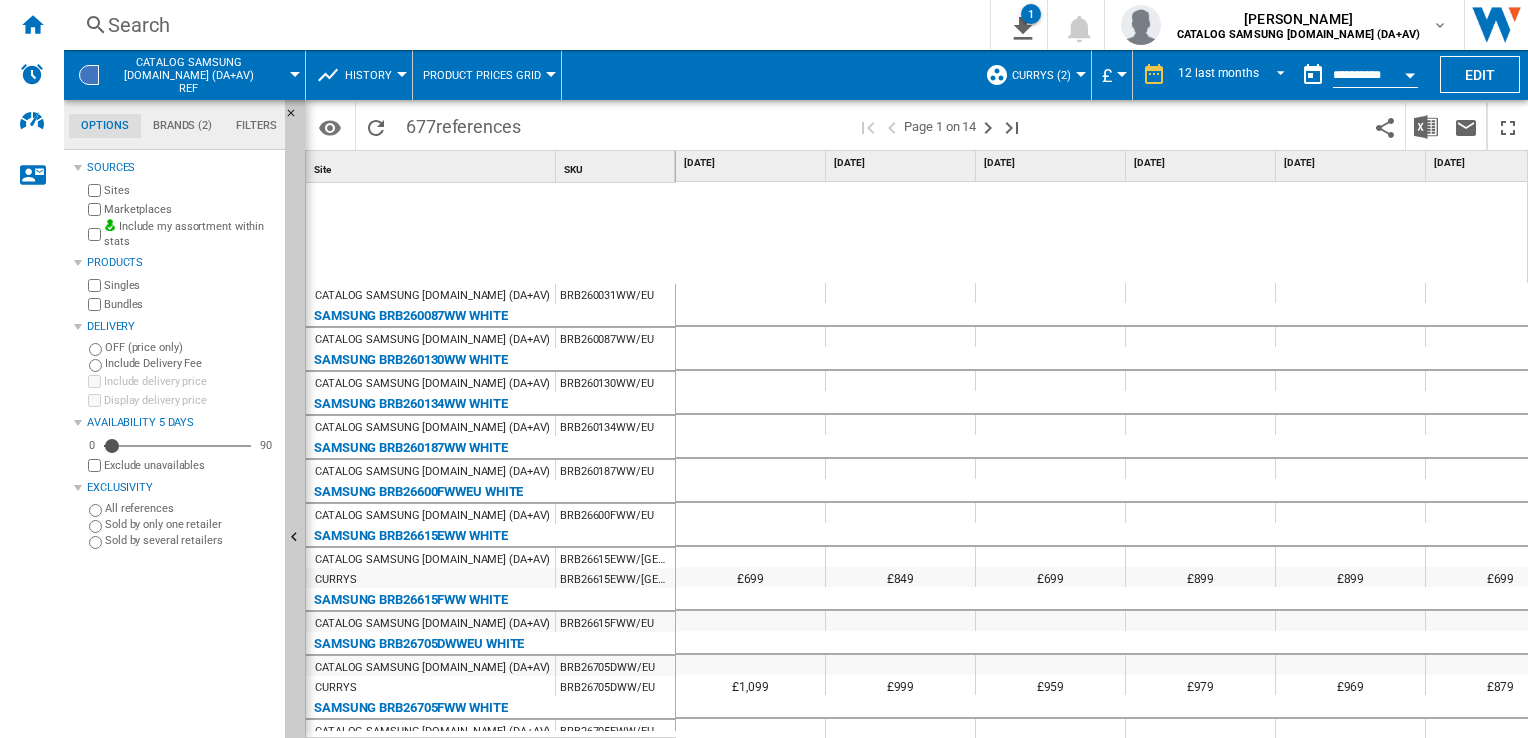 scroll, scrollTop: 276, scrollLeft: 0, axis: vertical 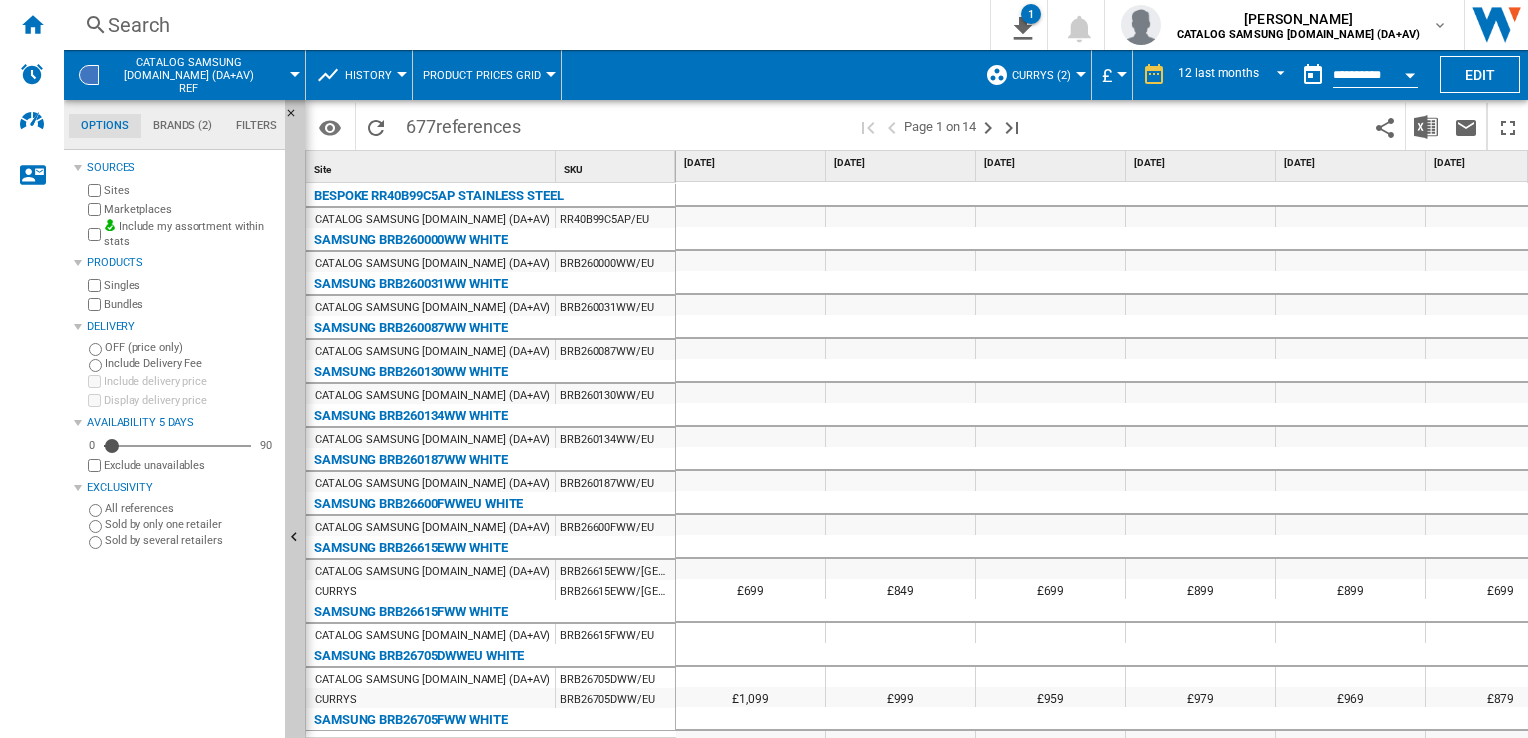 click on "History
Price
Price Matrix
Price Ranking
Analytics
Base 100
Shared references
Coverage
Brands
Retailers
Banding" at bounding box center (359, 75) 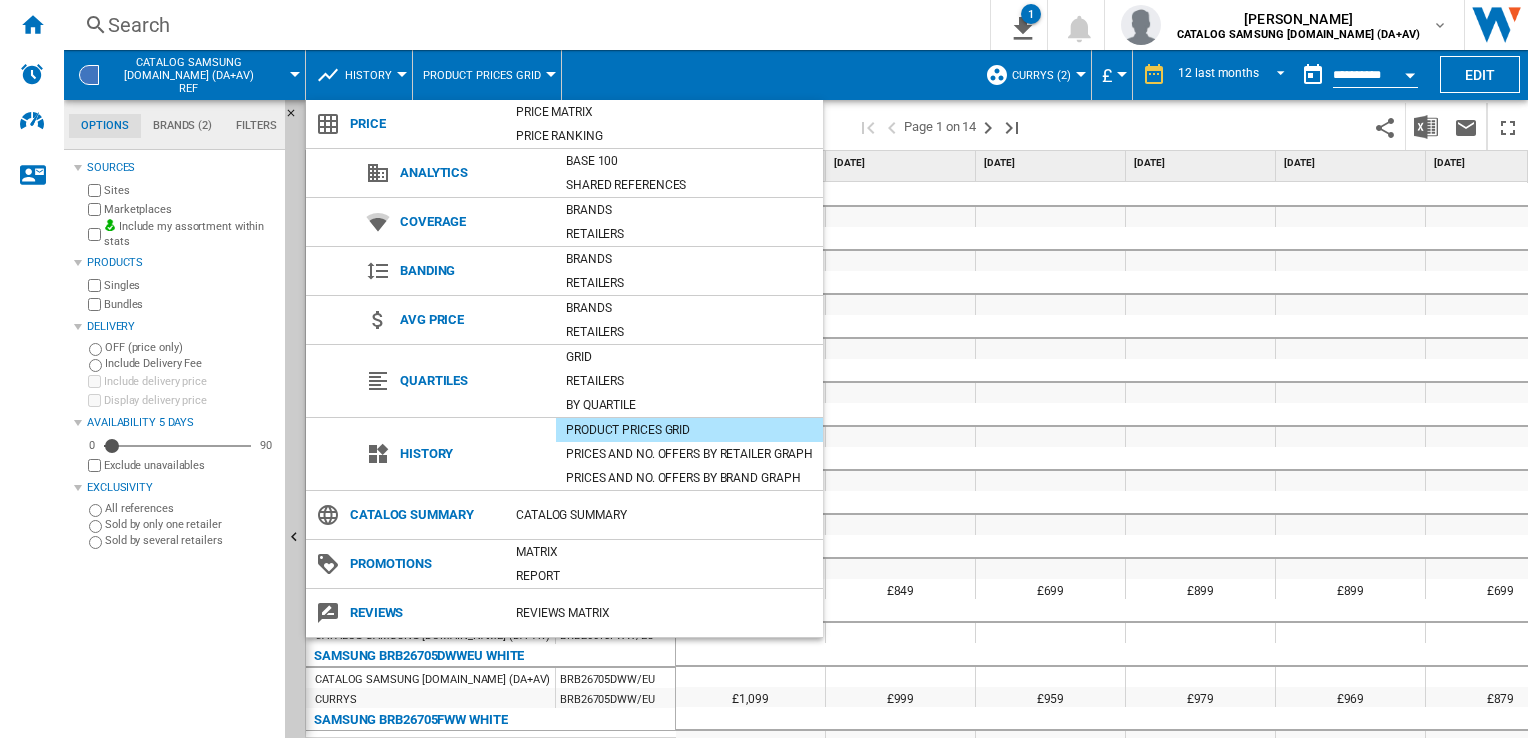 click at bounding box center (764, 369) 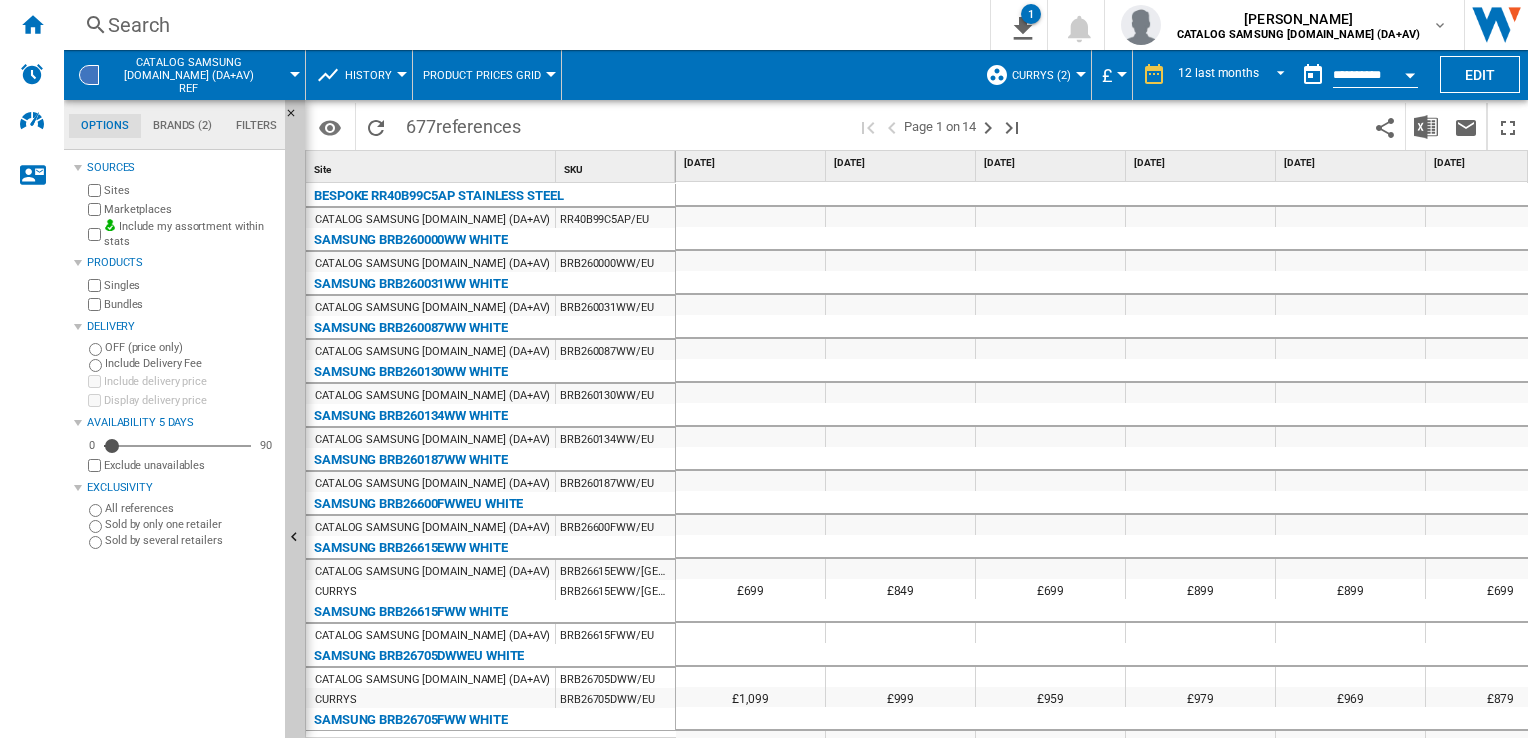 click at bounding box center (32, 24) 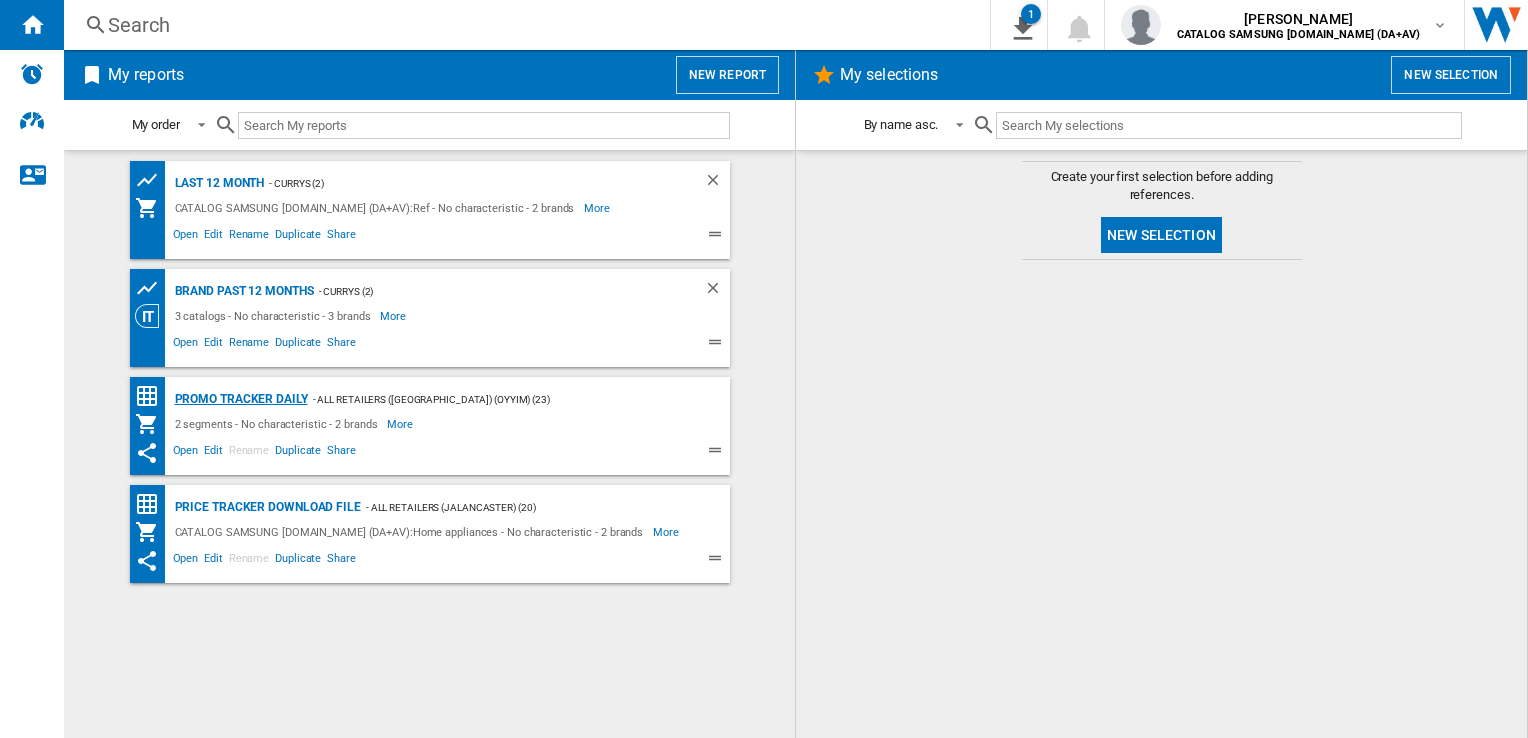 click on "Promo Tracker Daily" 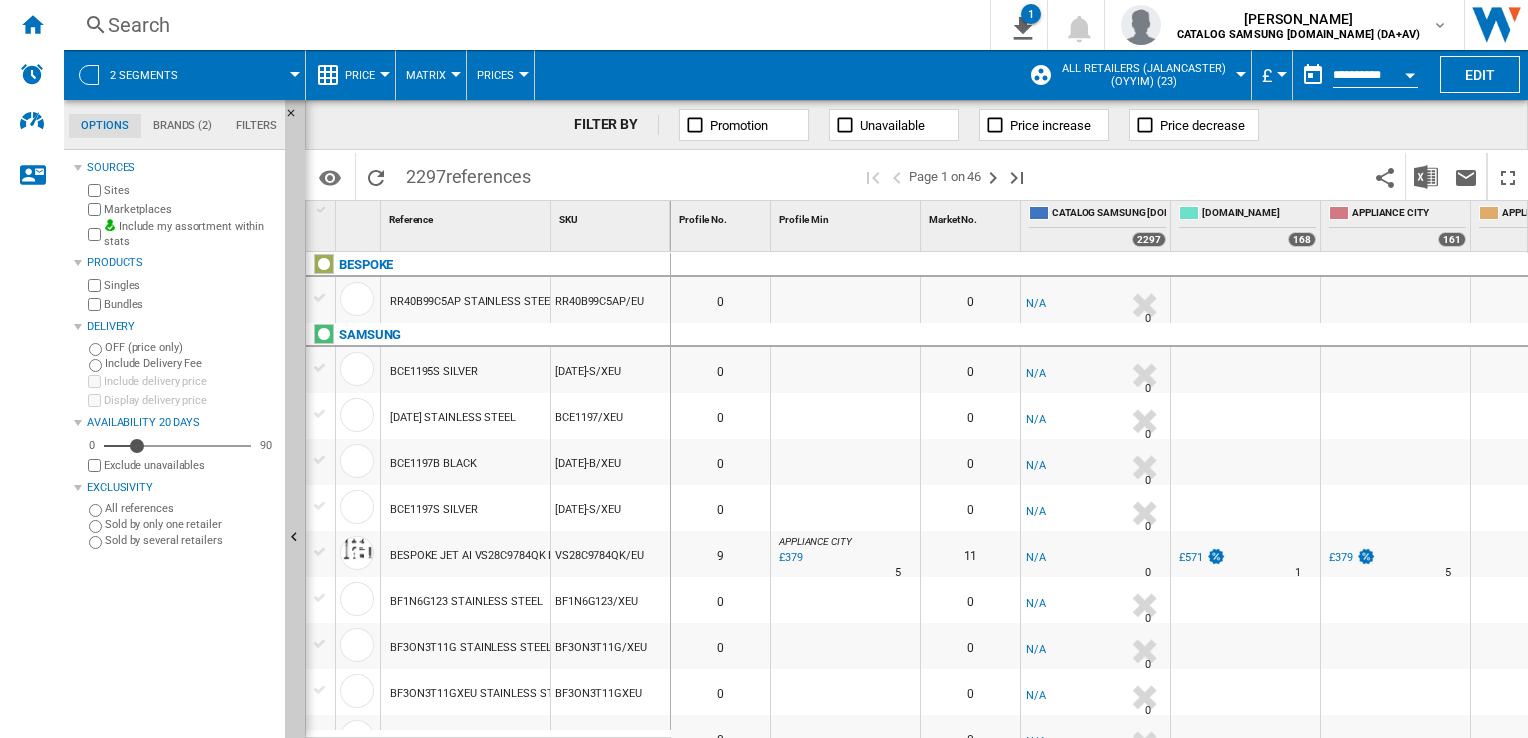 click at bounding box center [1410, 75] 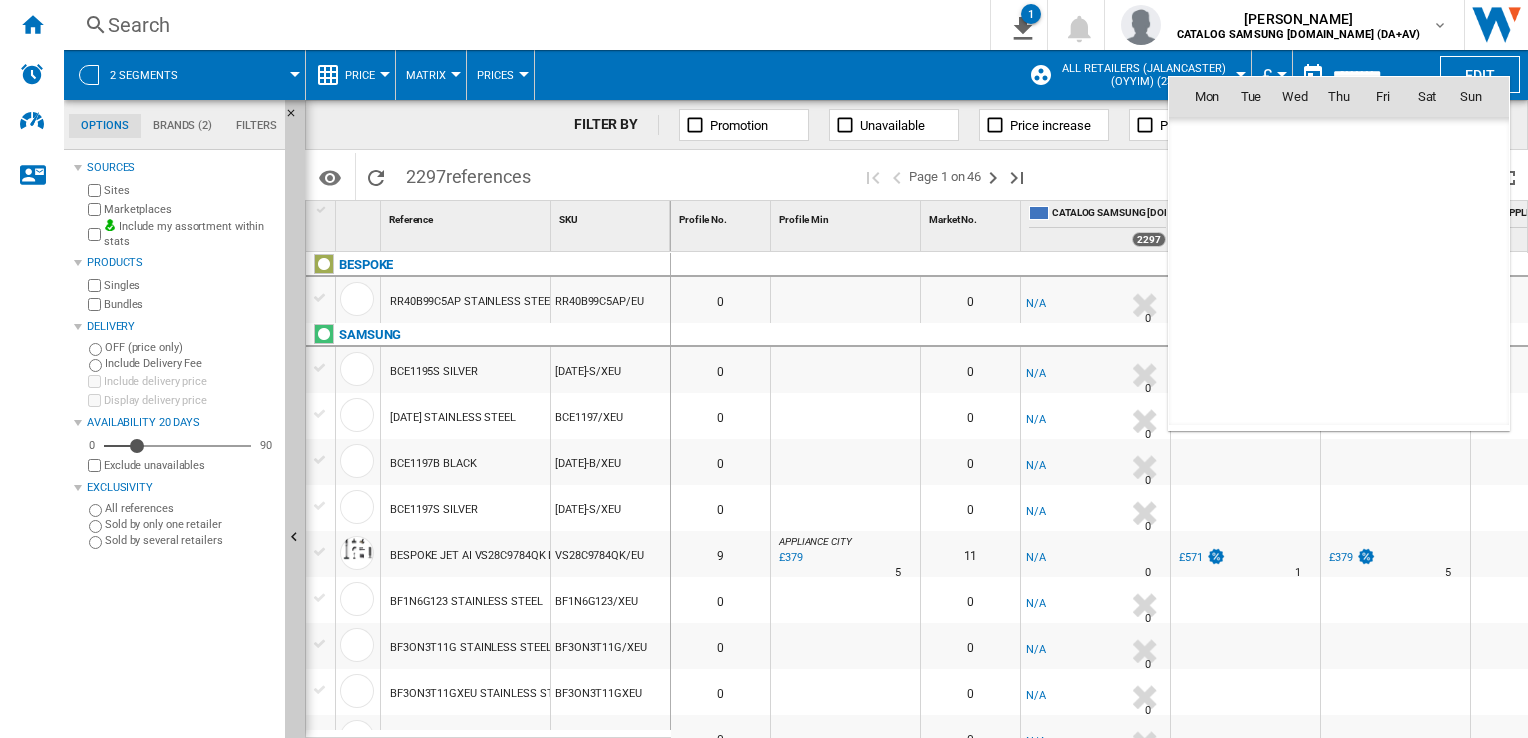 scroll, scrollTop: 9540, scrollLeft: 0, axis: vertical 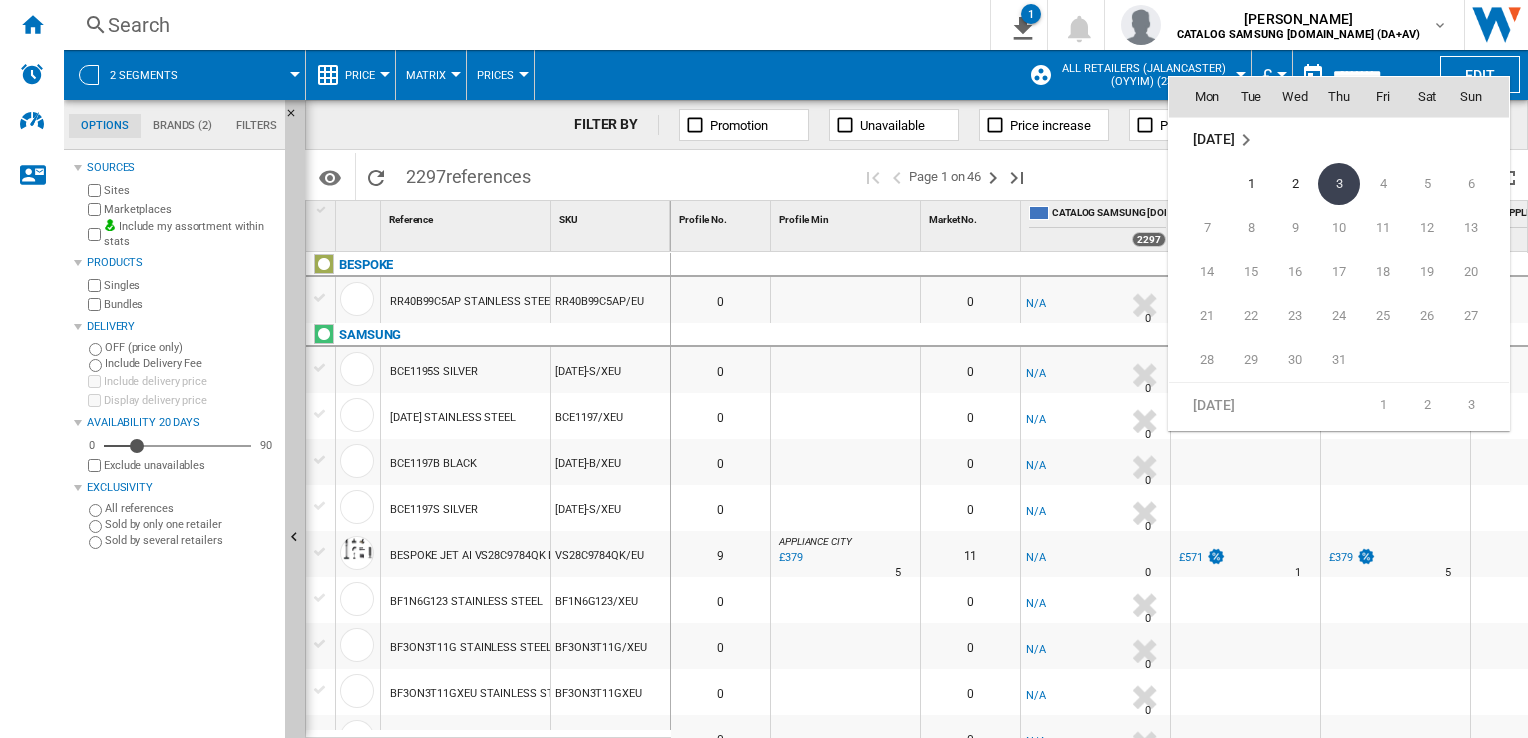 click on "[DATE]" at bounding box center (1213, 139) 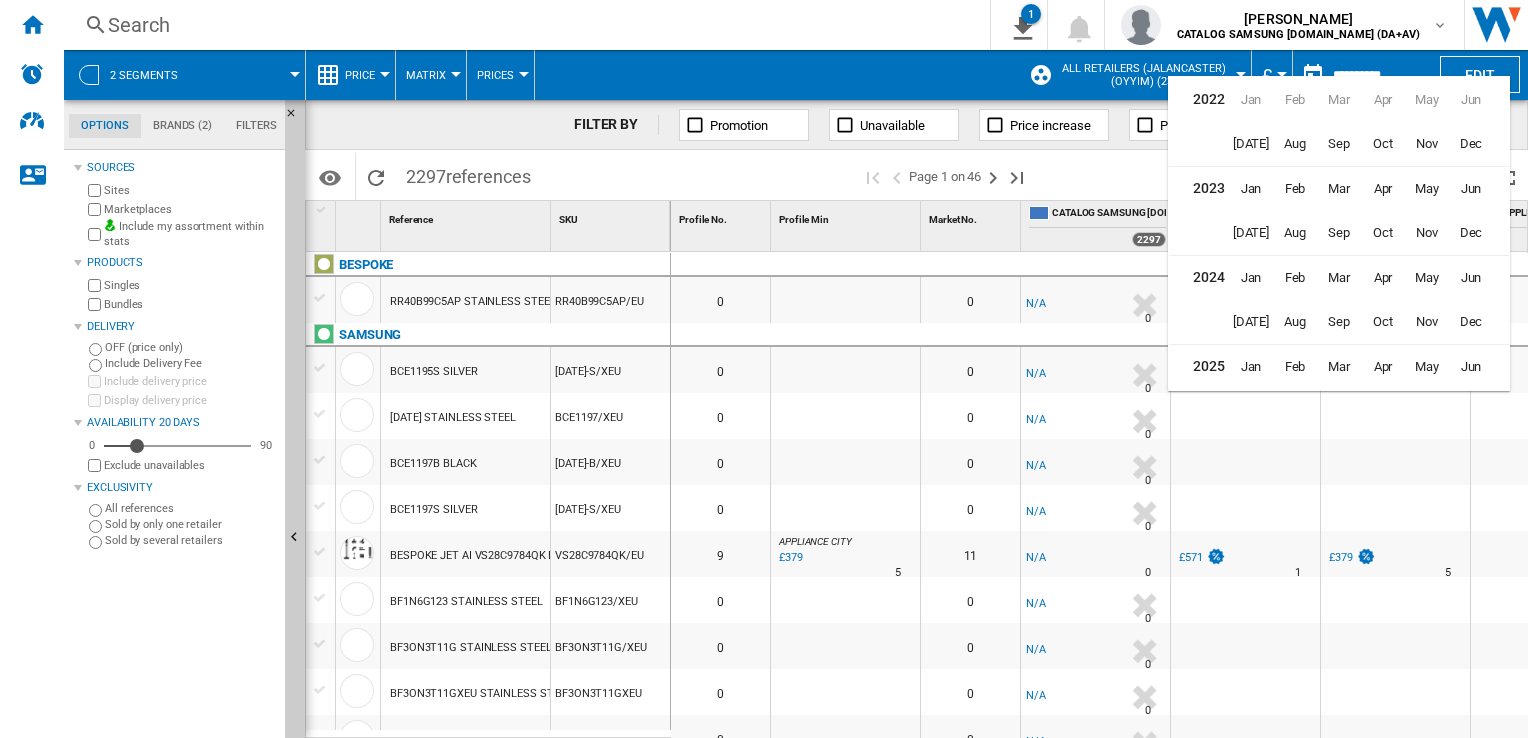 scroll, scrollTop: 48, scrollLeft: 0, axis: vertical 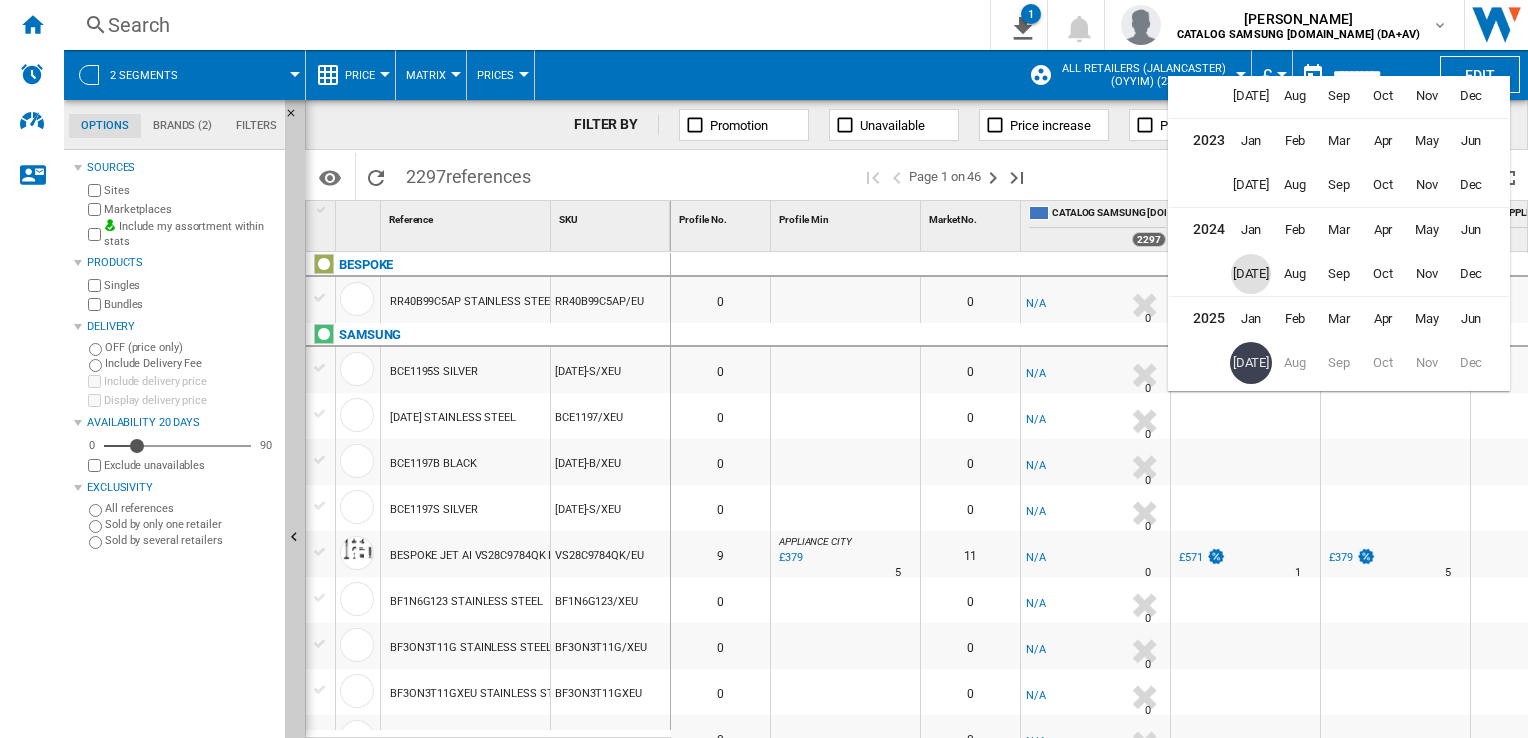 click on "[DATE]" at bounding box center [1251, 274] 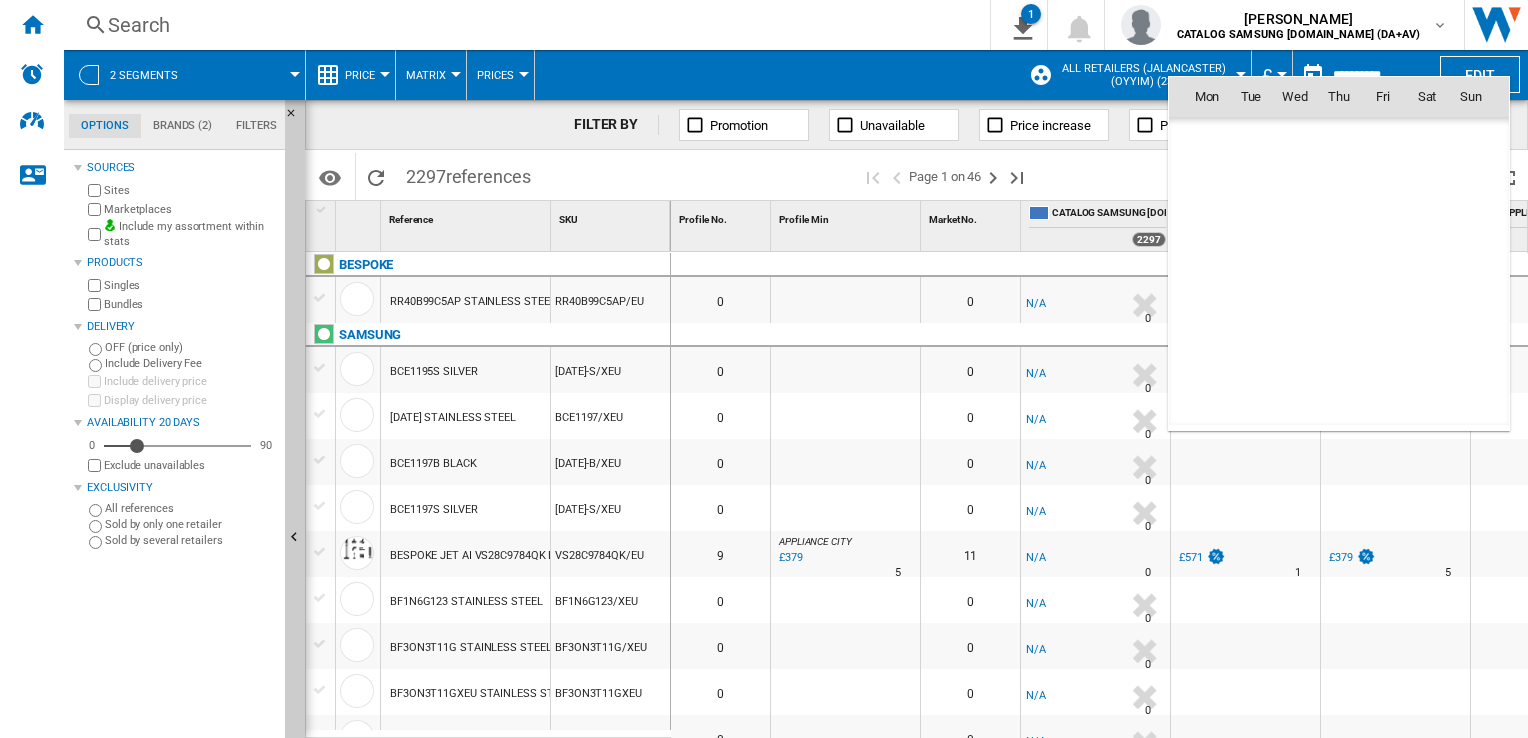 scroll, scrollTop: 6360, scrollLeft: 0, axis: vertical 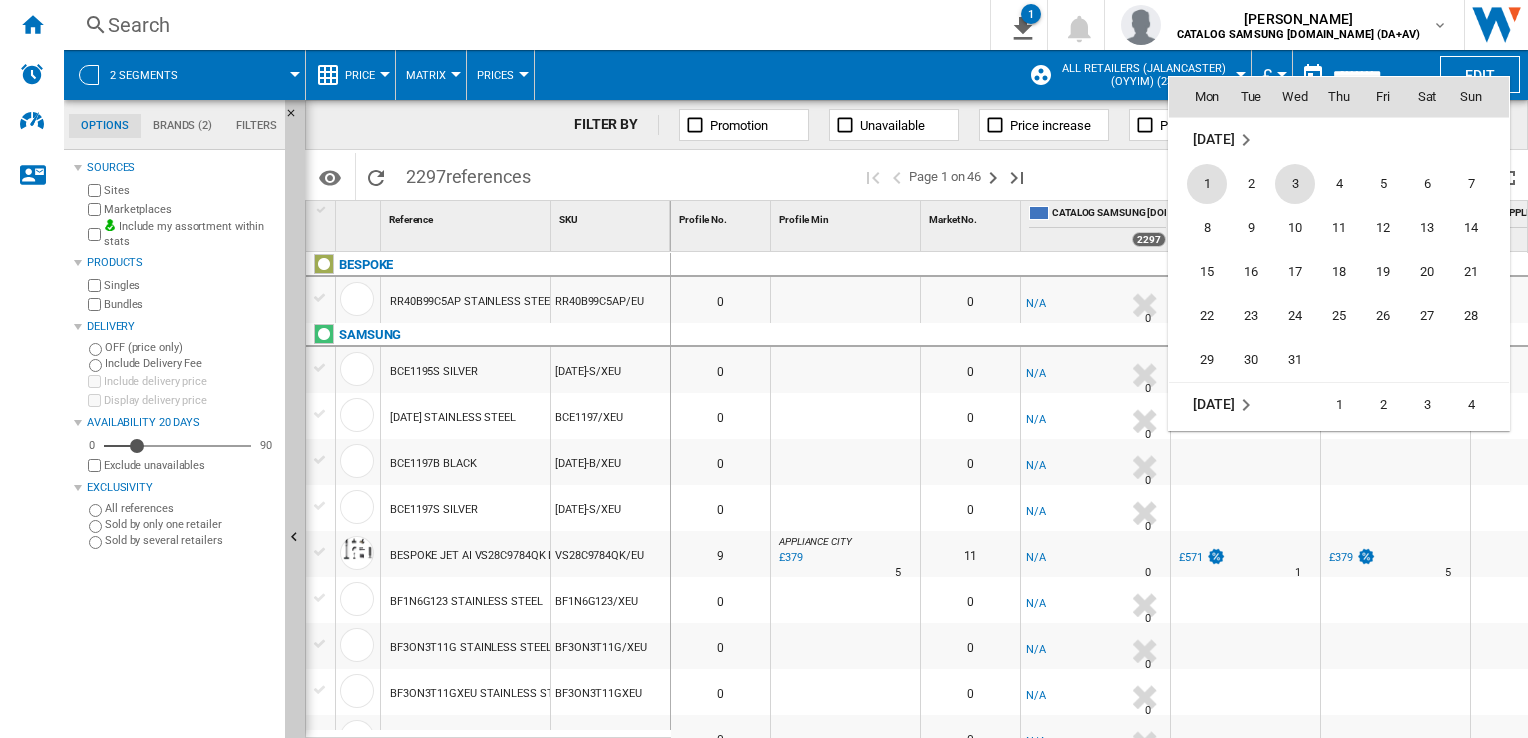 click on "3" at bounding box center [1295, 184] 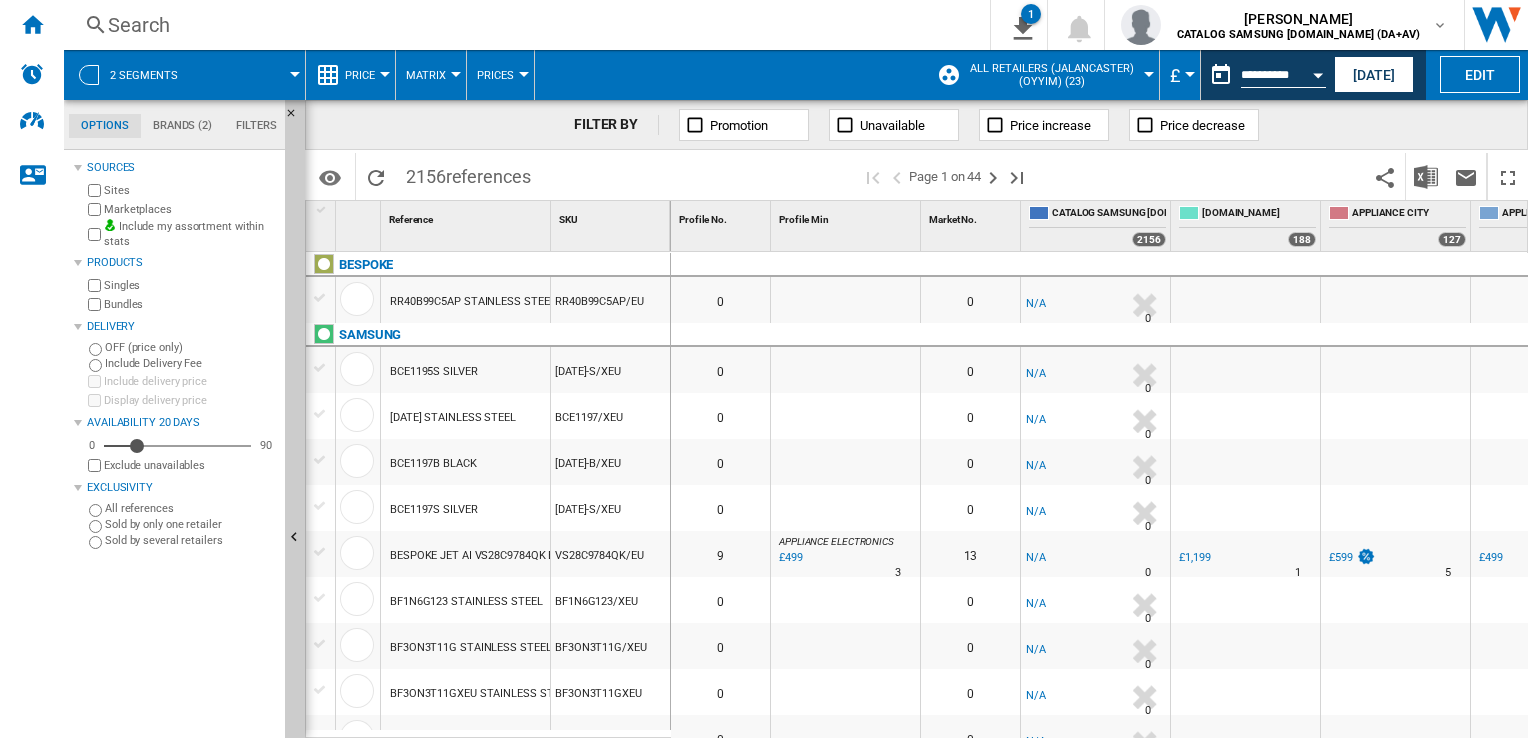 scroll, scrollTop: 200, scrollLeft: 0, axis: vertical 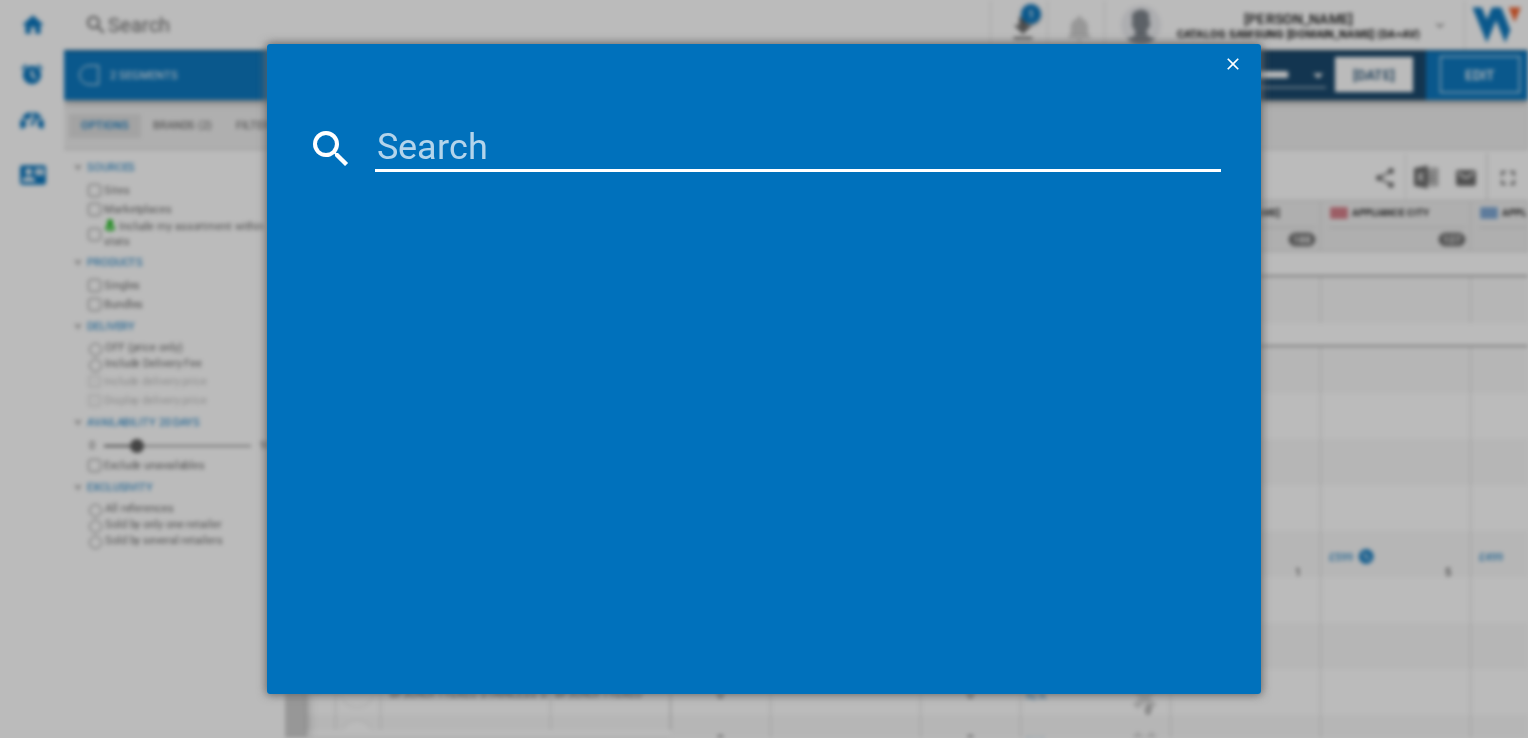 click at bounding box center [797, 148] 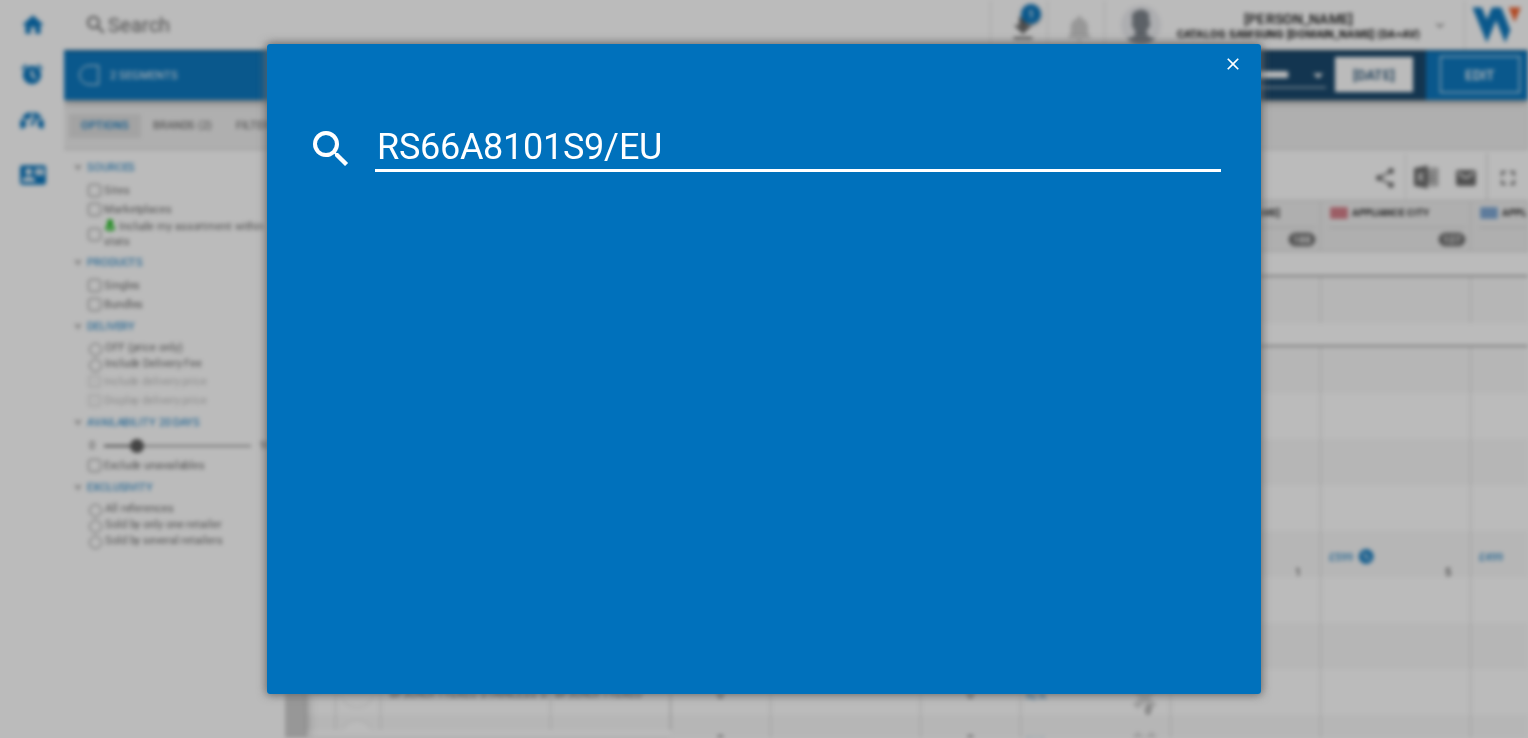 type on "RS66A8101S9/EU" 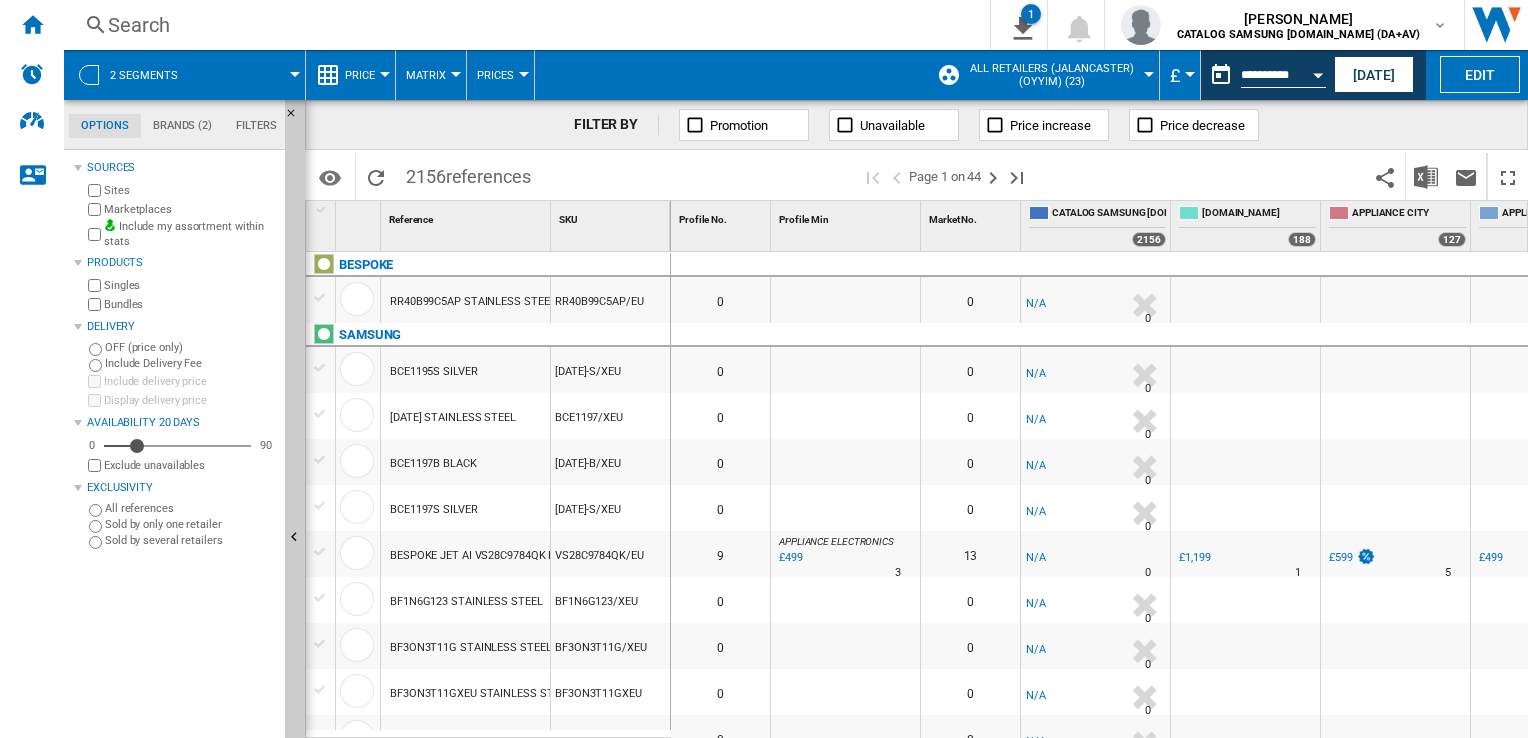 click at bounding box center (1145, 305) 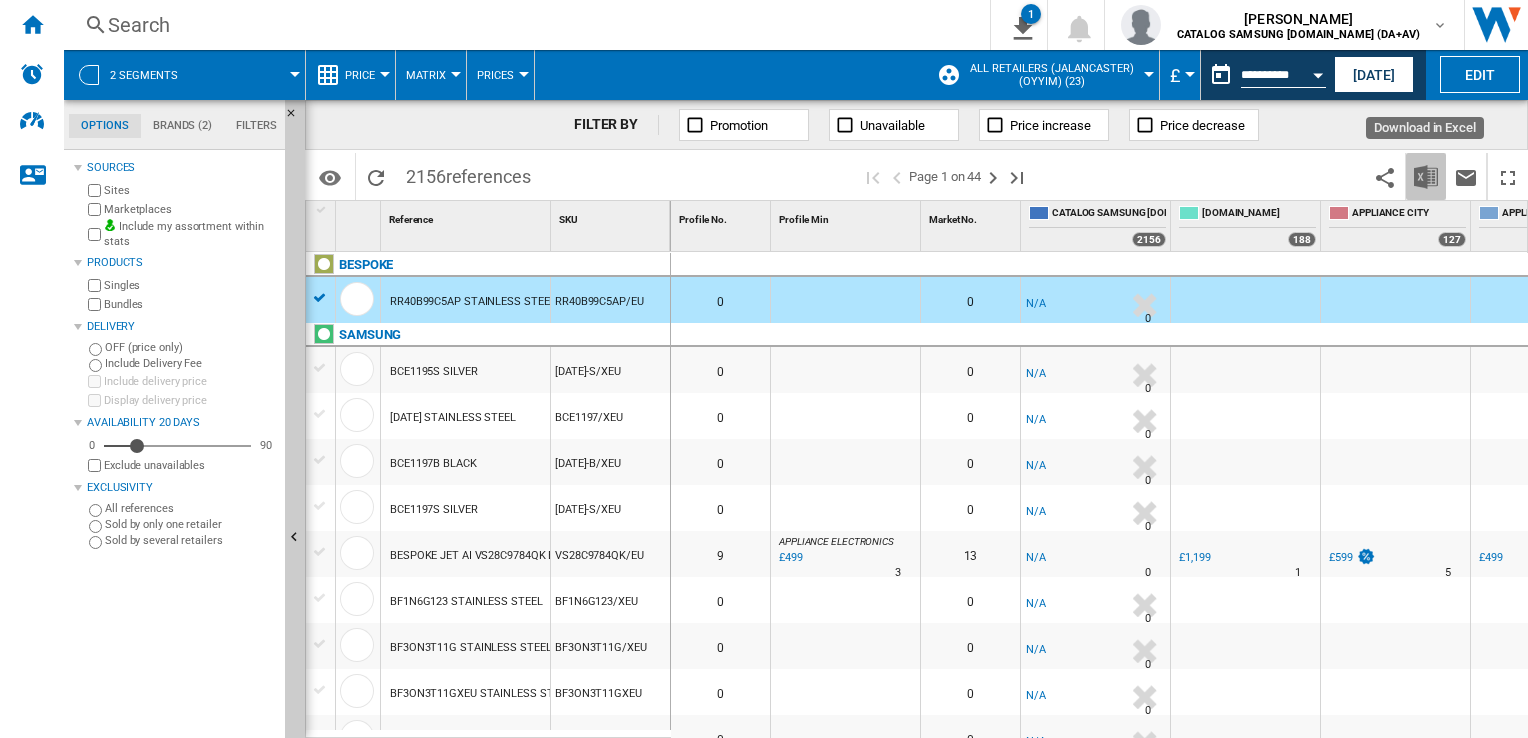 click at bounding box center (1426, 177) 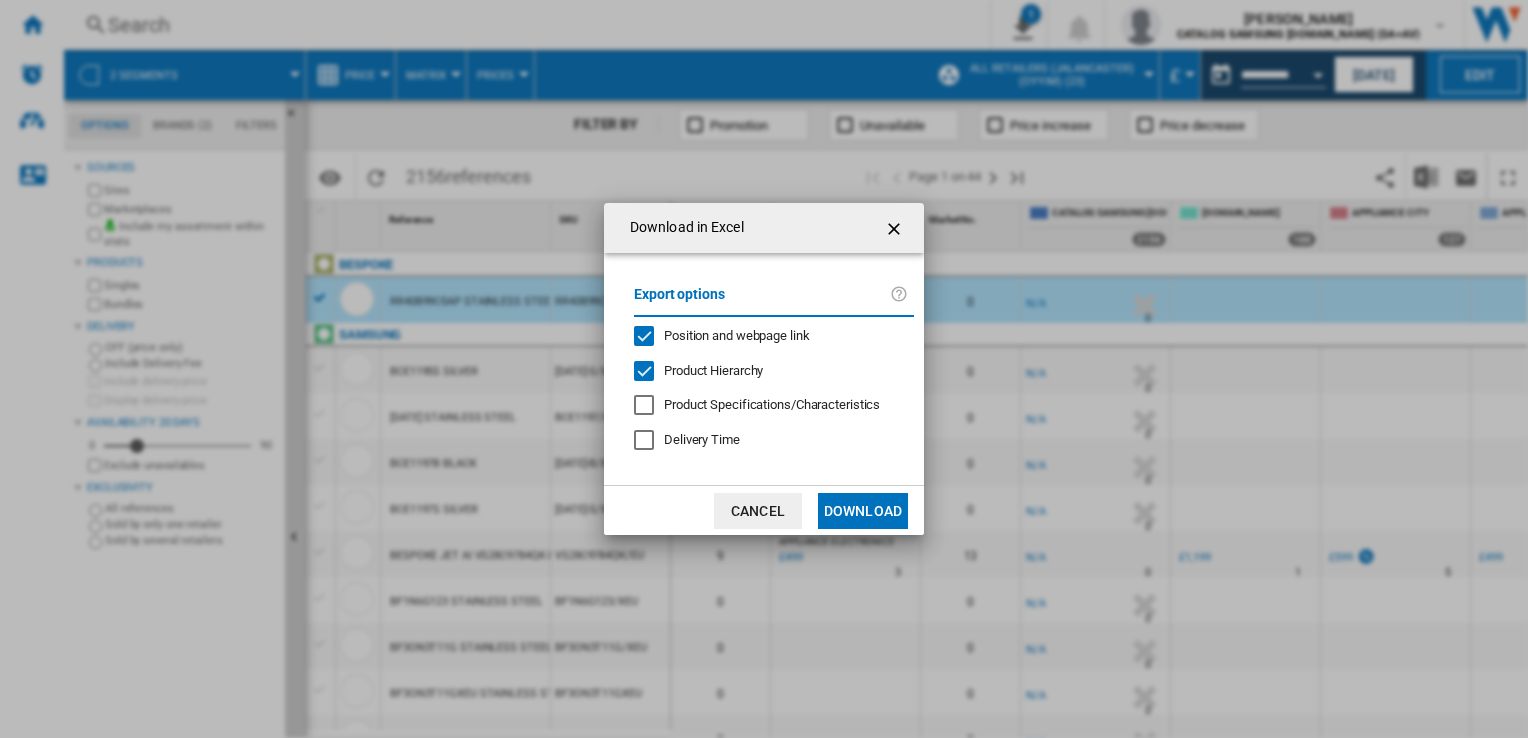 click on "Download" 